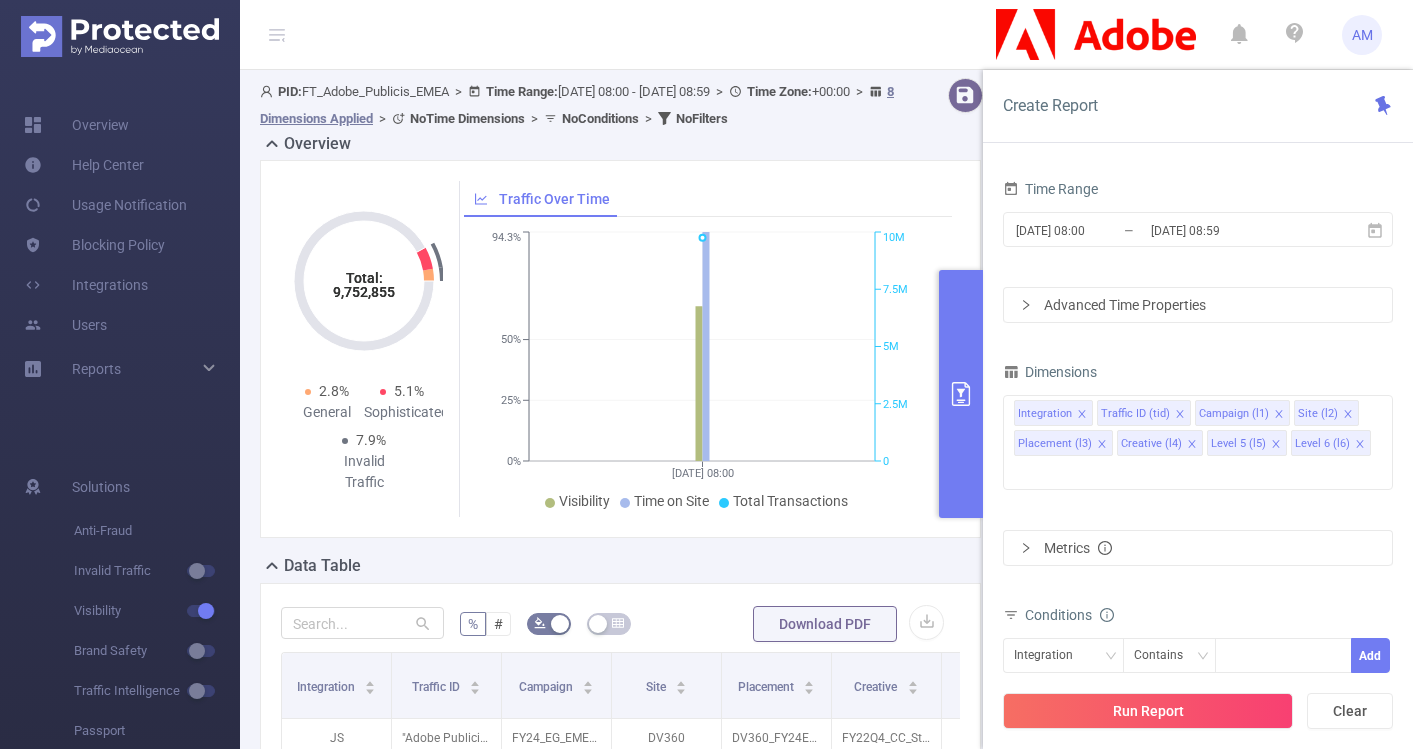 scroll, scrollTop: 0, scrollLeft: 0, axis: both 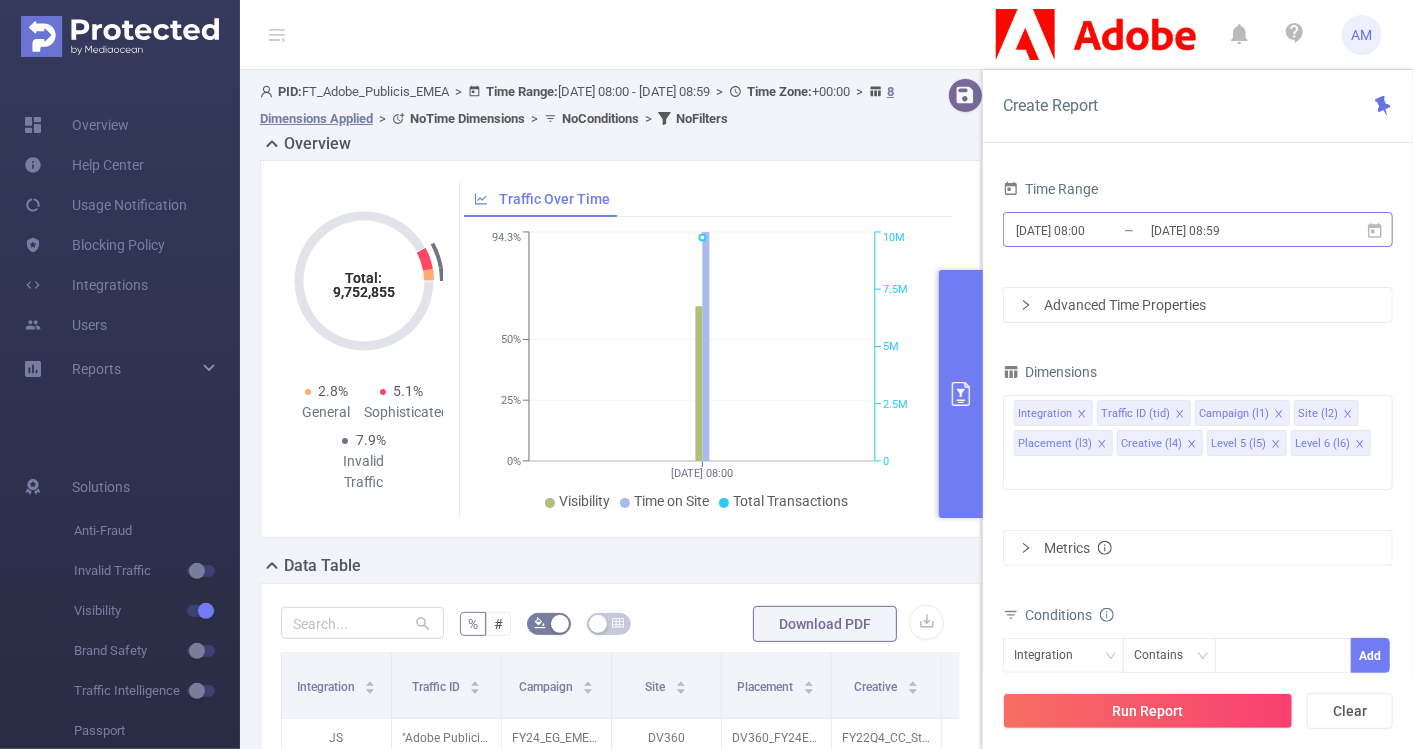 click on "[DATE] 08:00" at bounding box center (1095, 230) 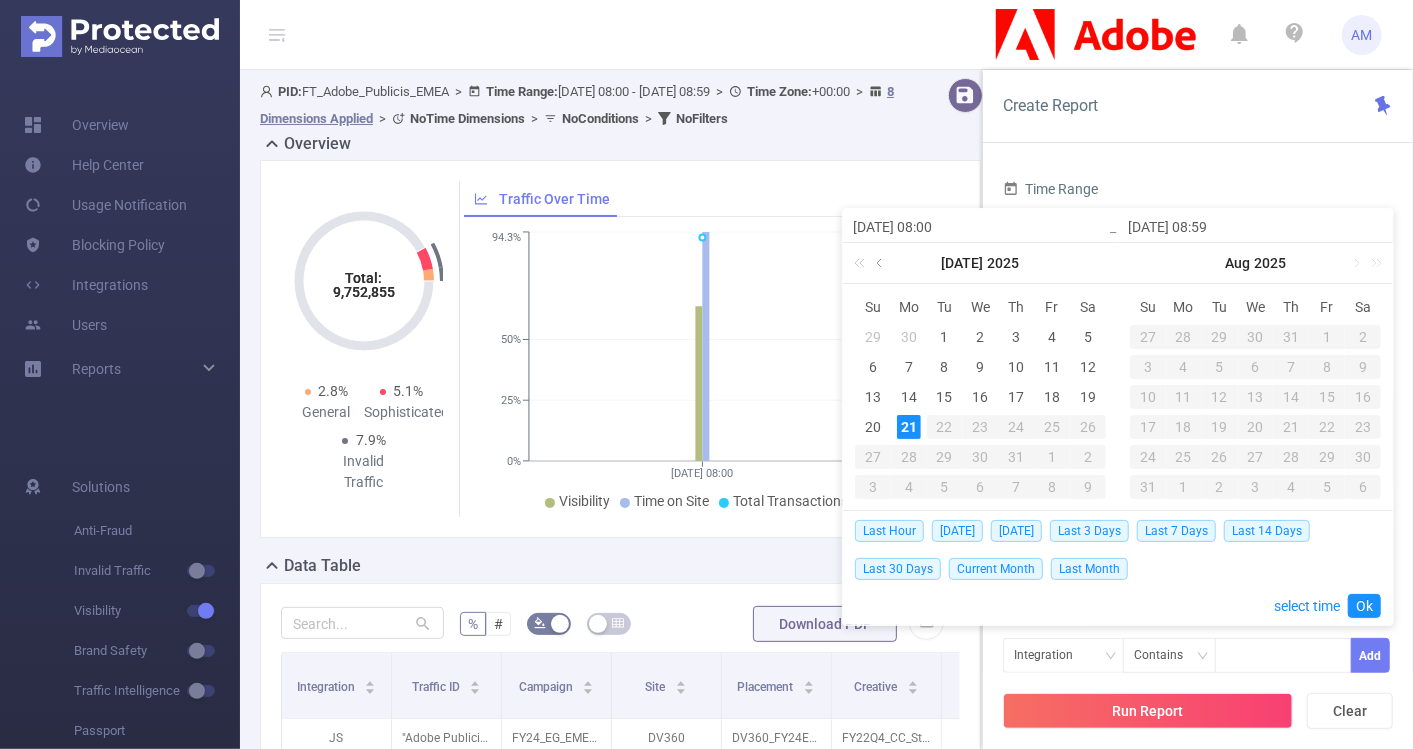 click at bounding box center (881, 263) 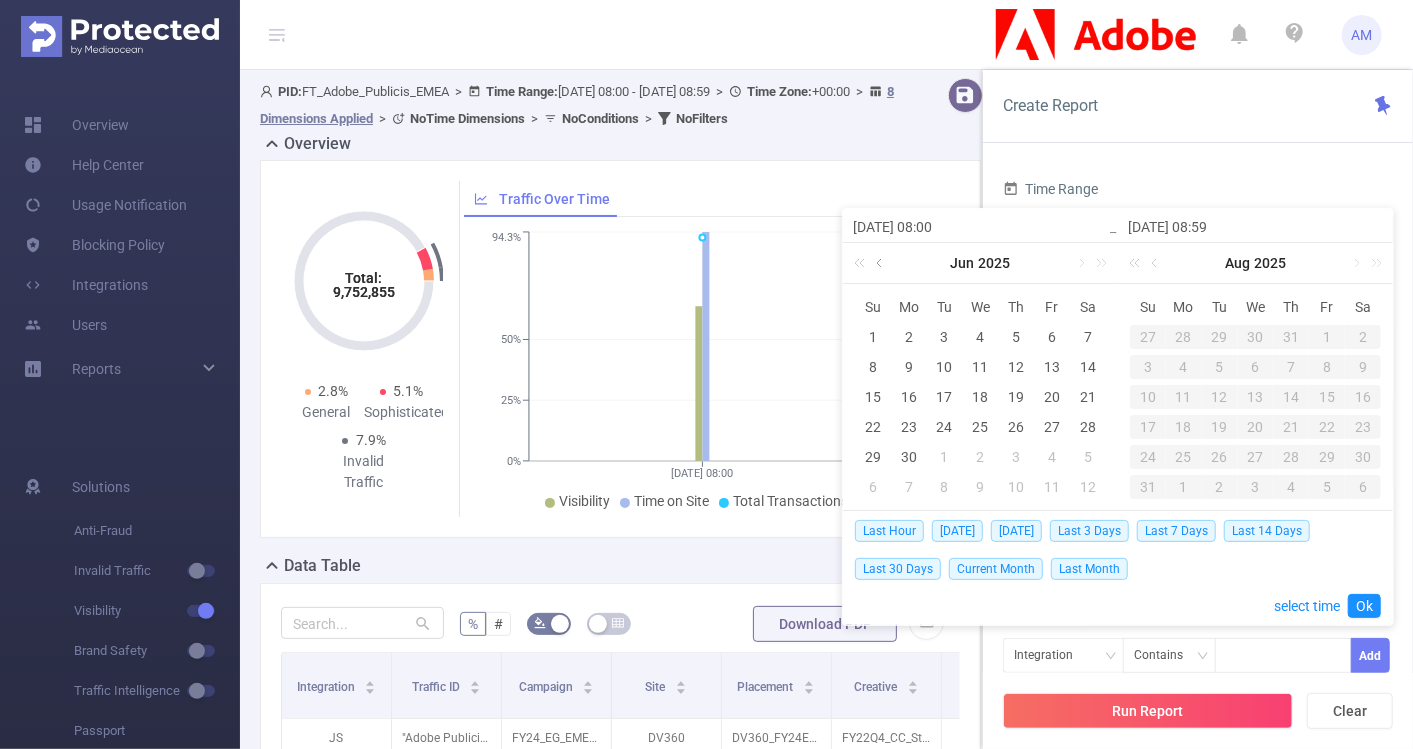 click at bounding box center (881, 263) 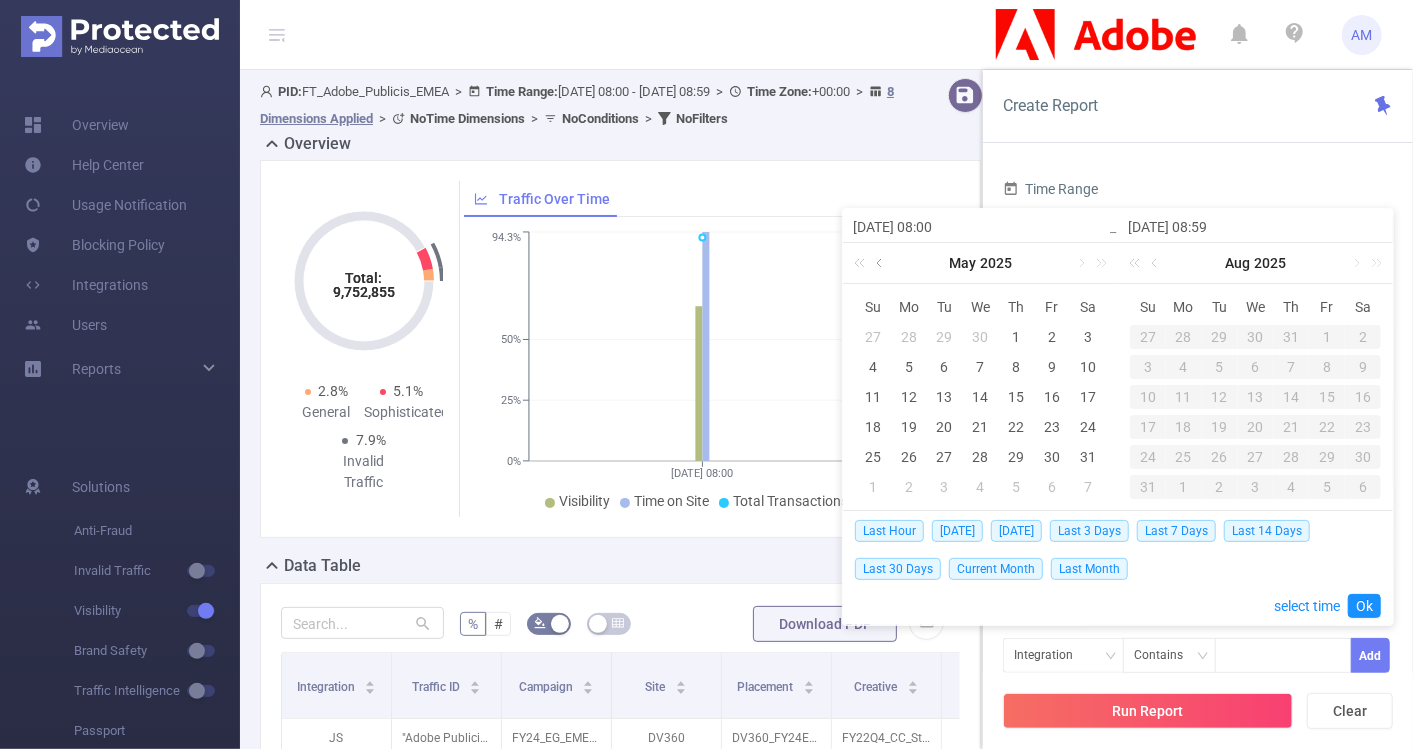 click at bounding box center [881, 263] 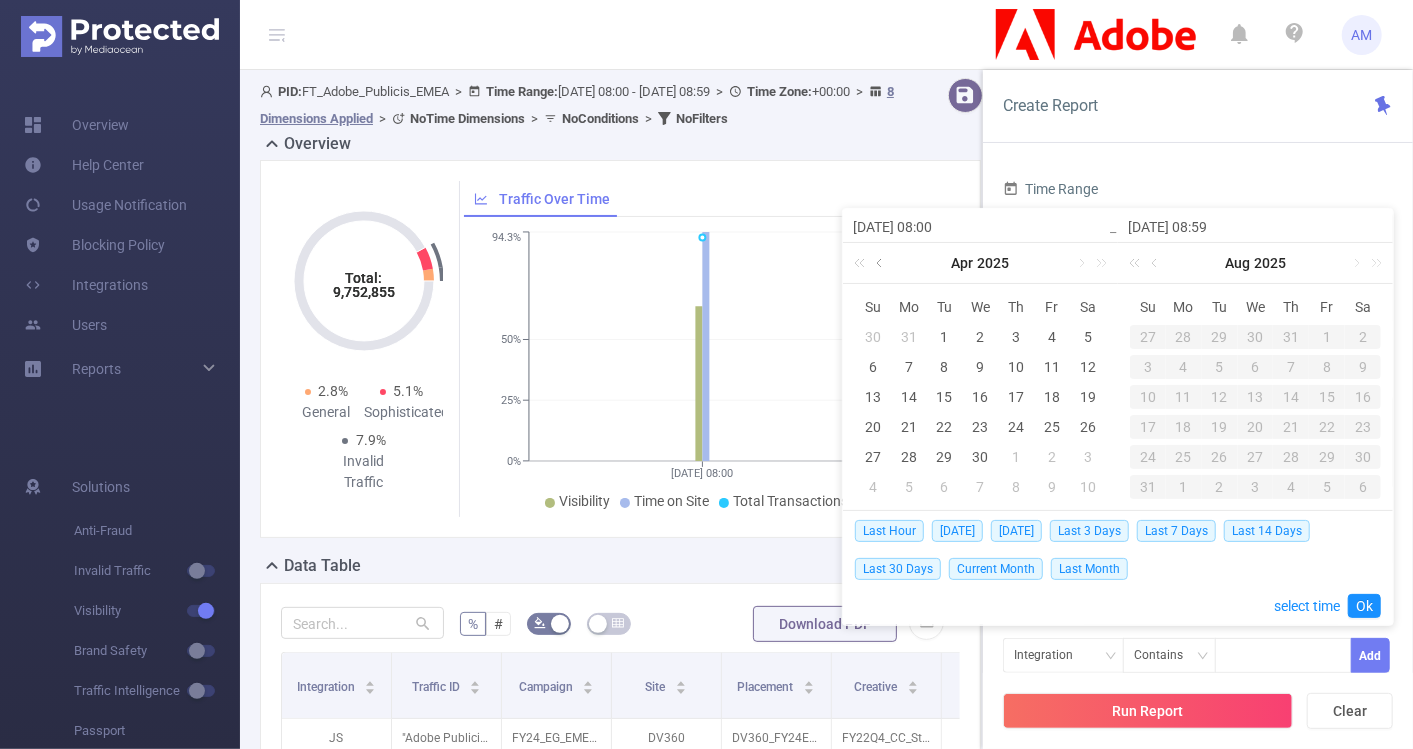 click at bounding box center (881, 263) 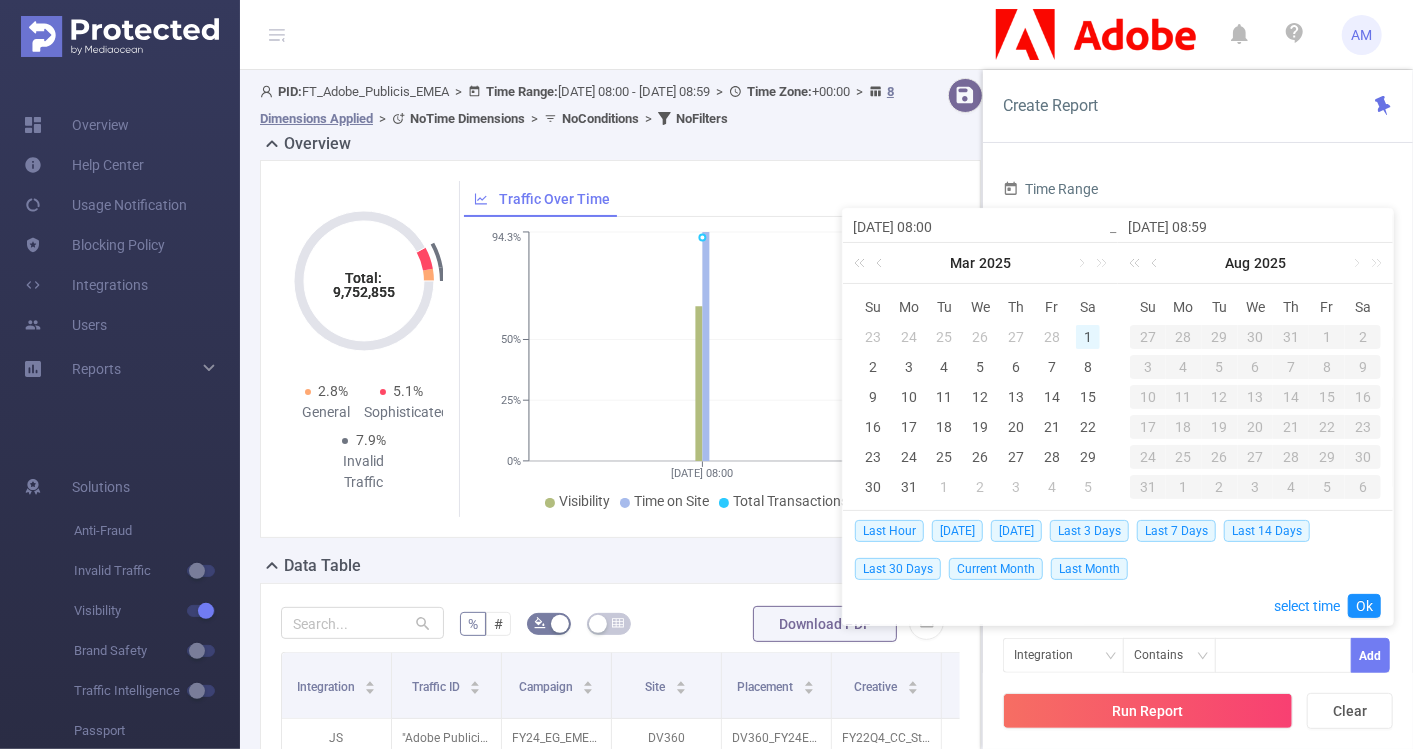 click on "1" at bounding box center [1088, 337] 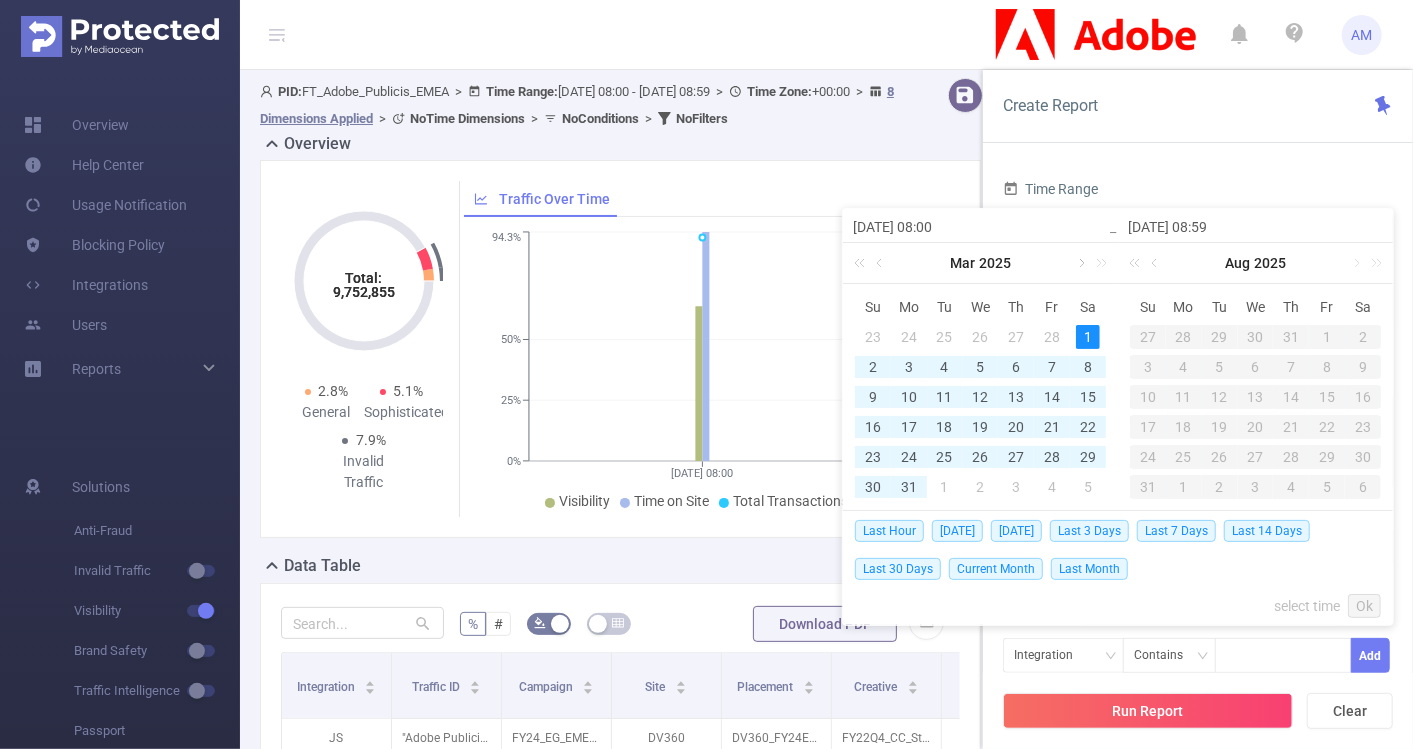 click at bounding box center (1080, 263) 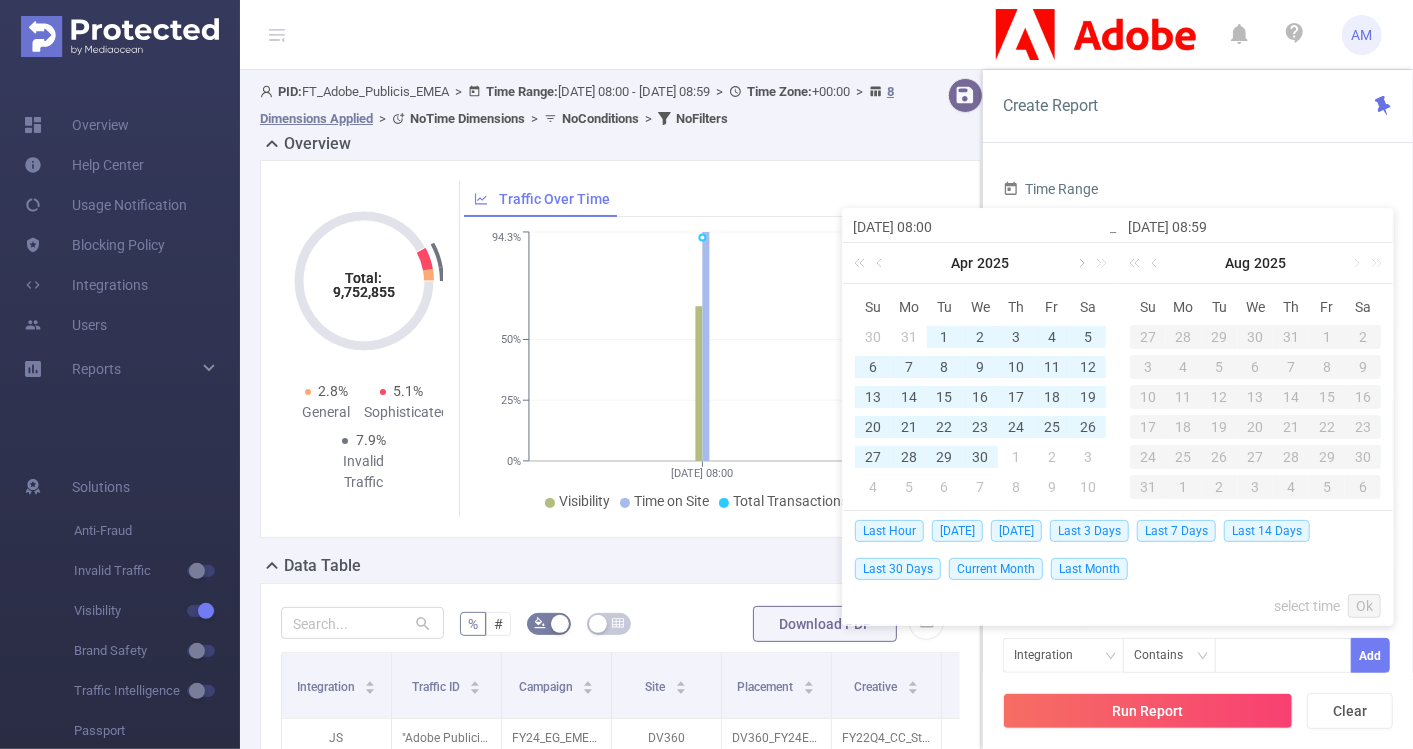 click at bounding box center [1080, 263] 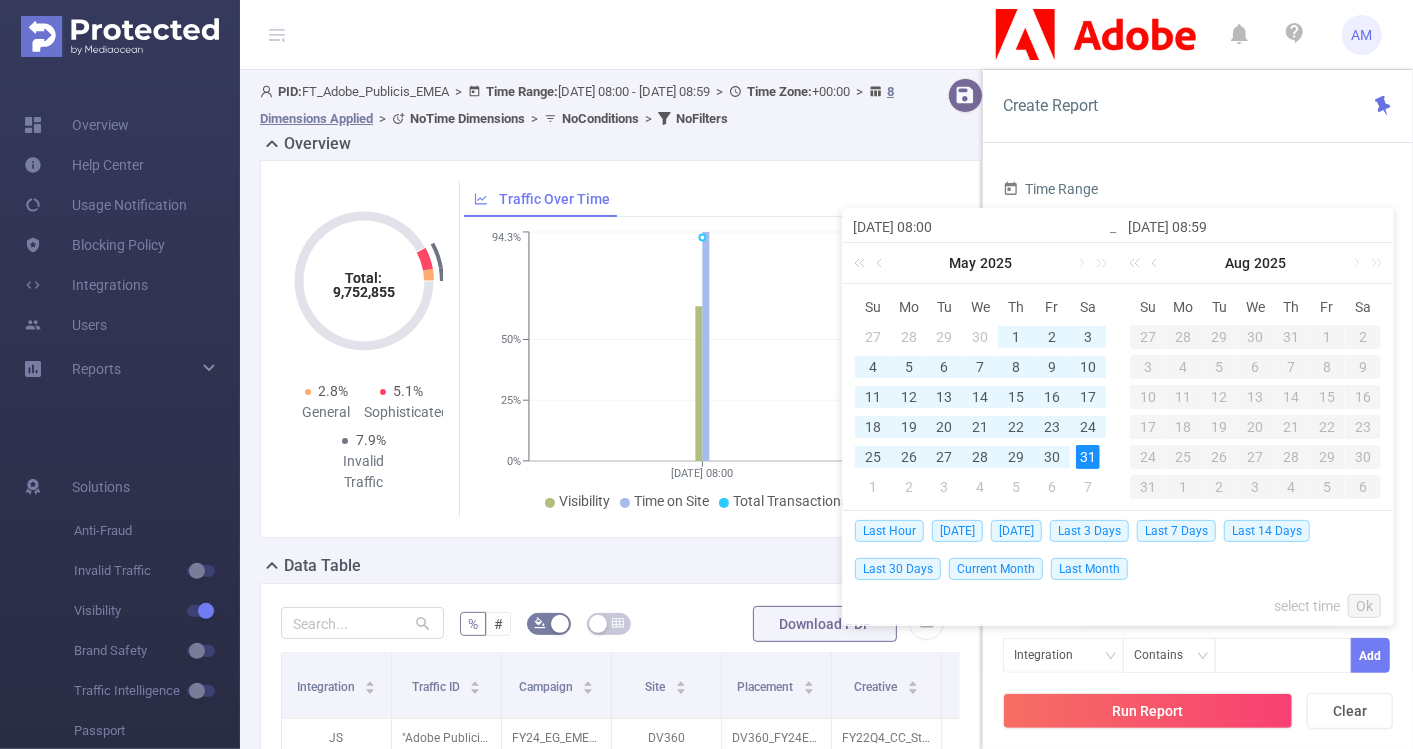 click on "31" at bounding box center (1088, 457) 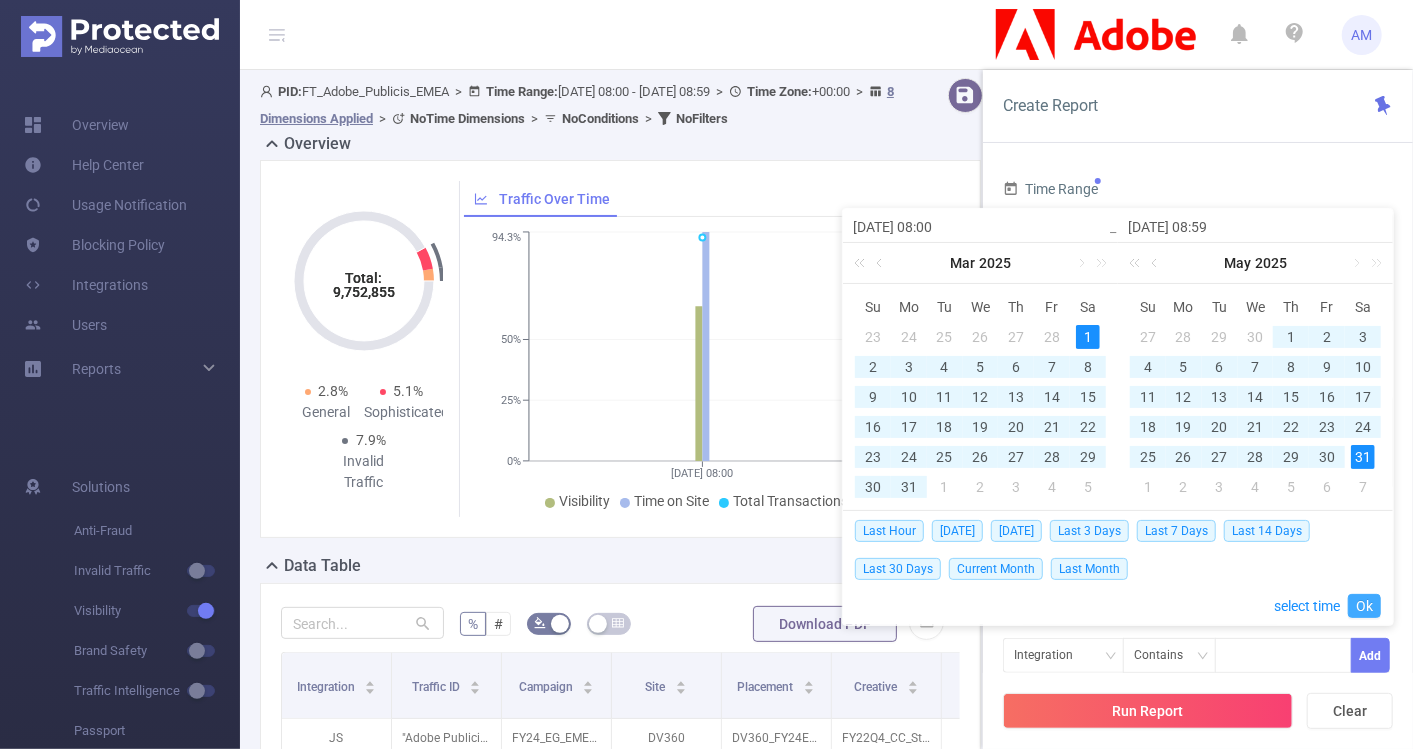 click on "Ok" at bounding box center [1364, 606] 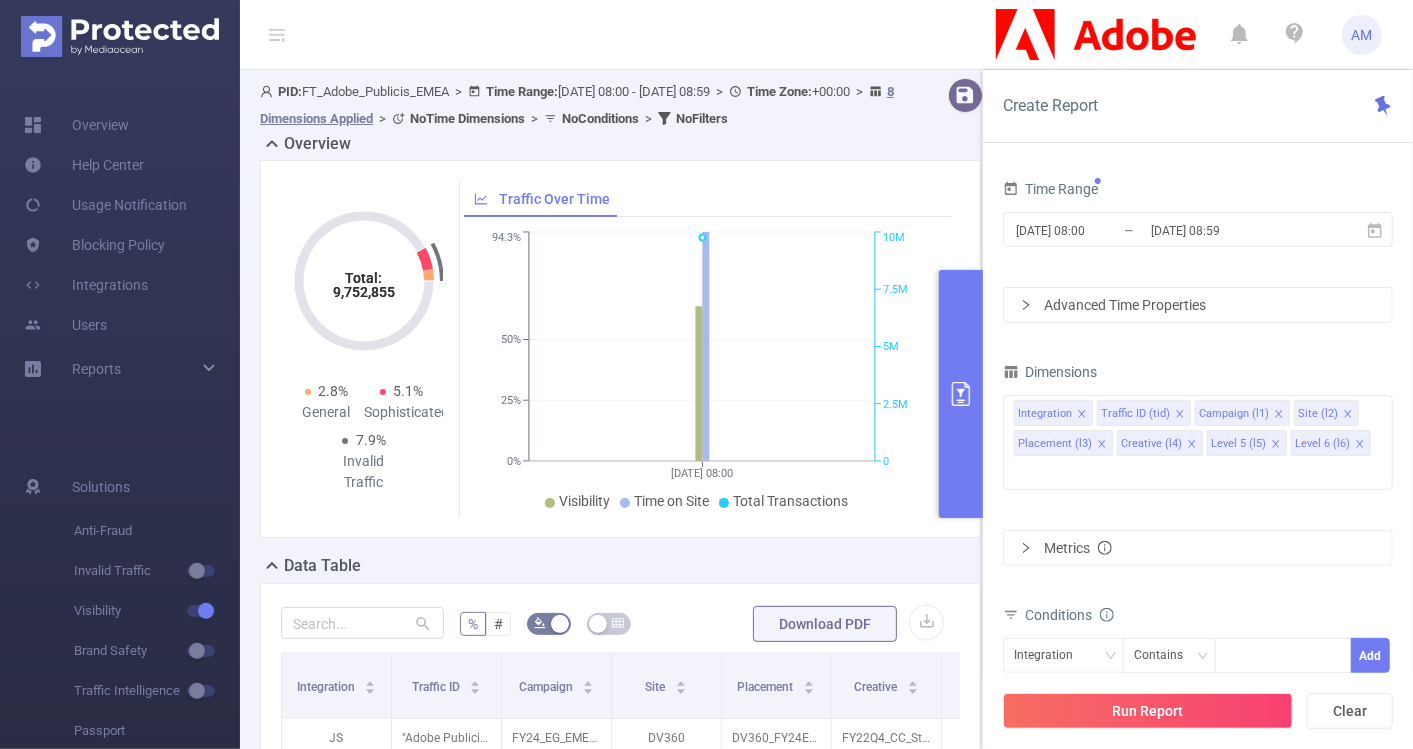 click 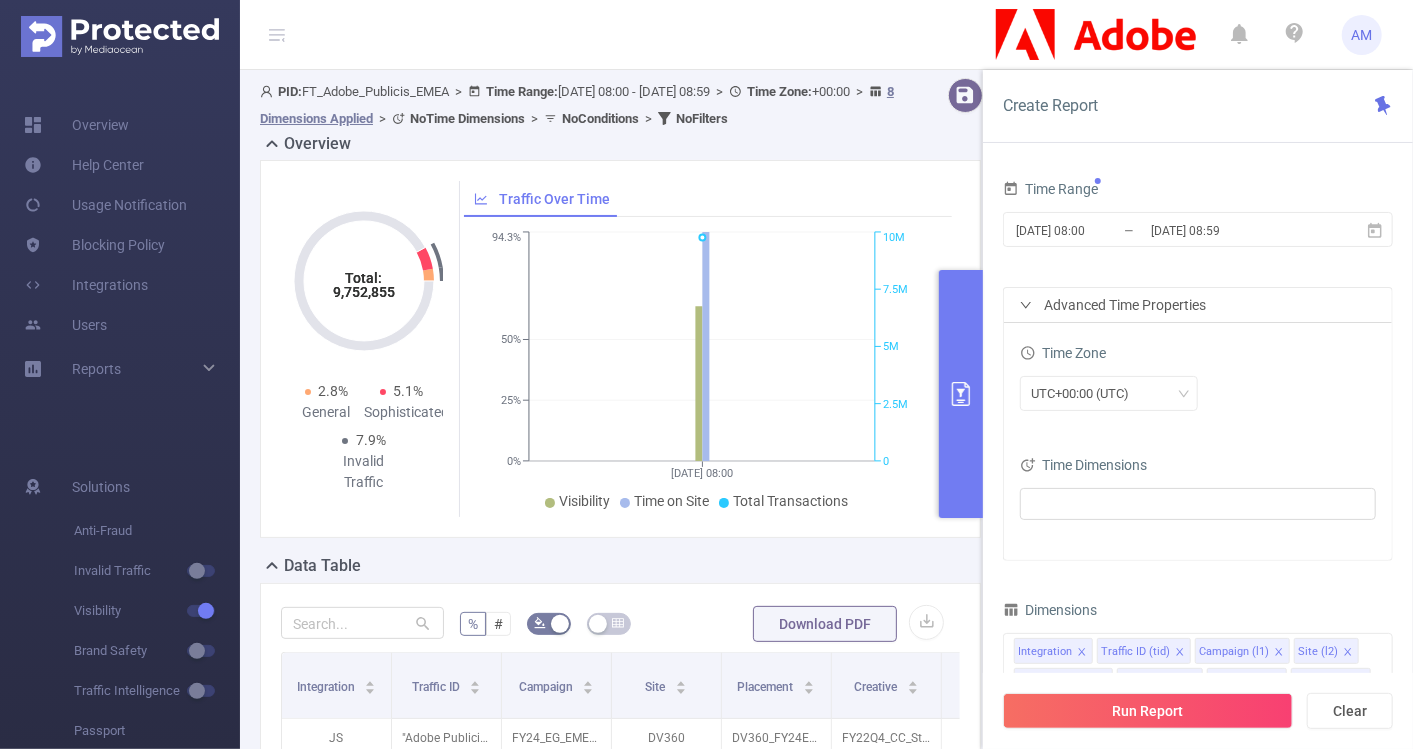 click 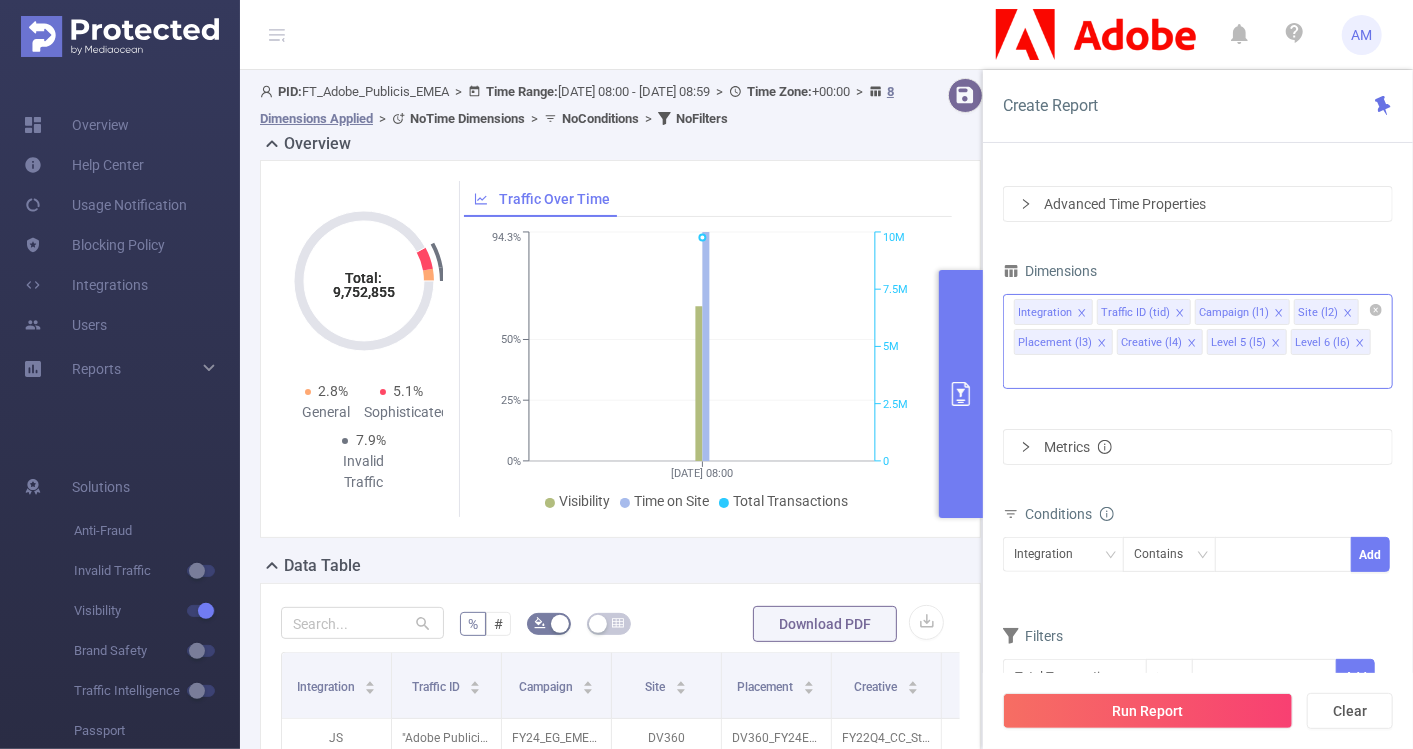 click 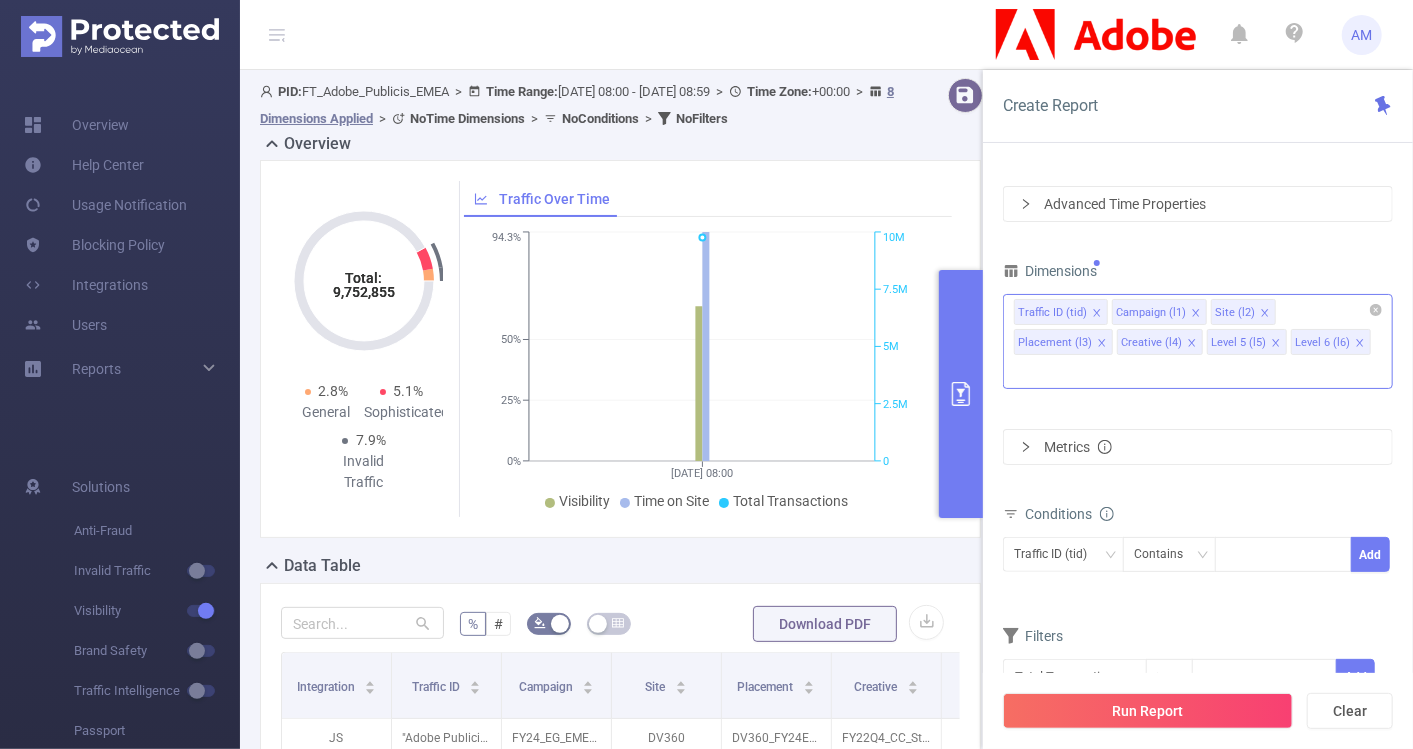 click 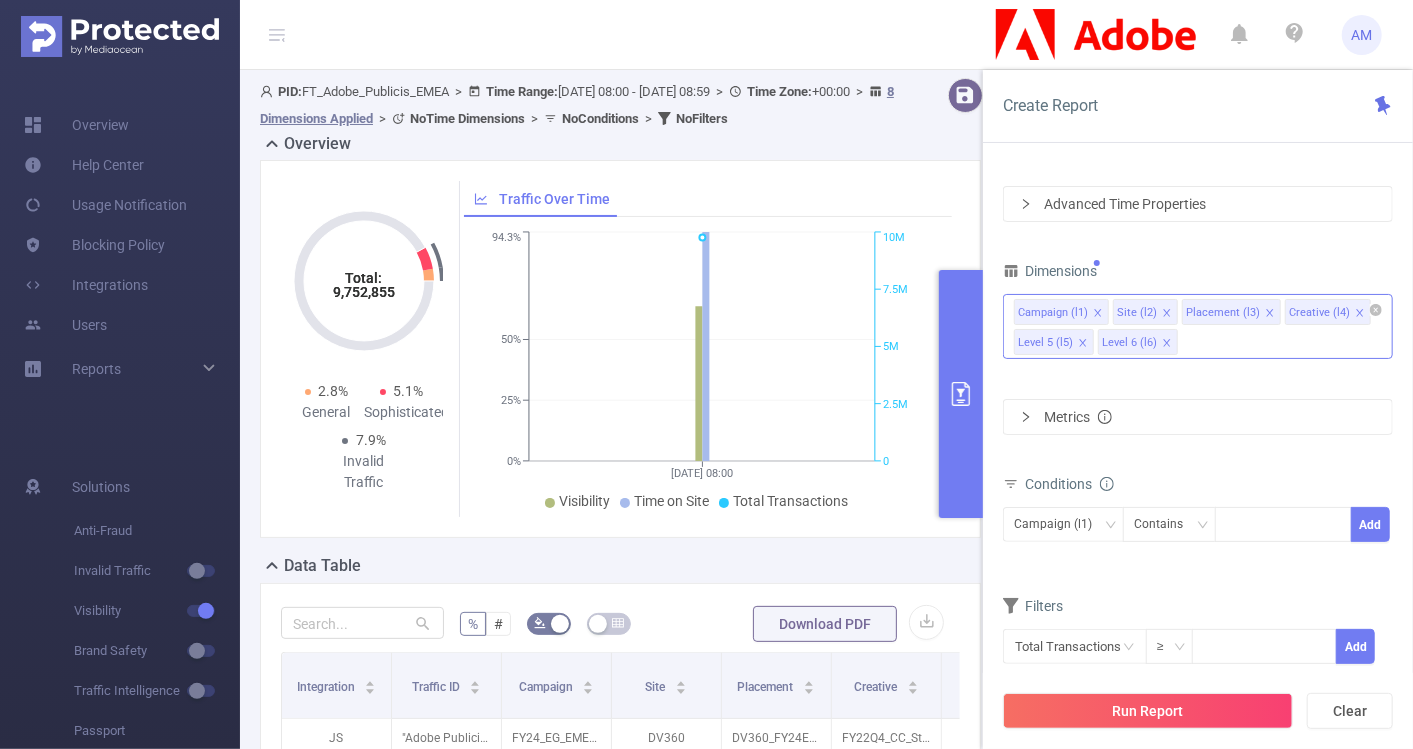 click 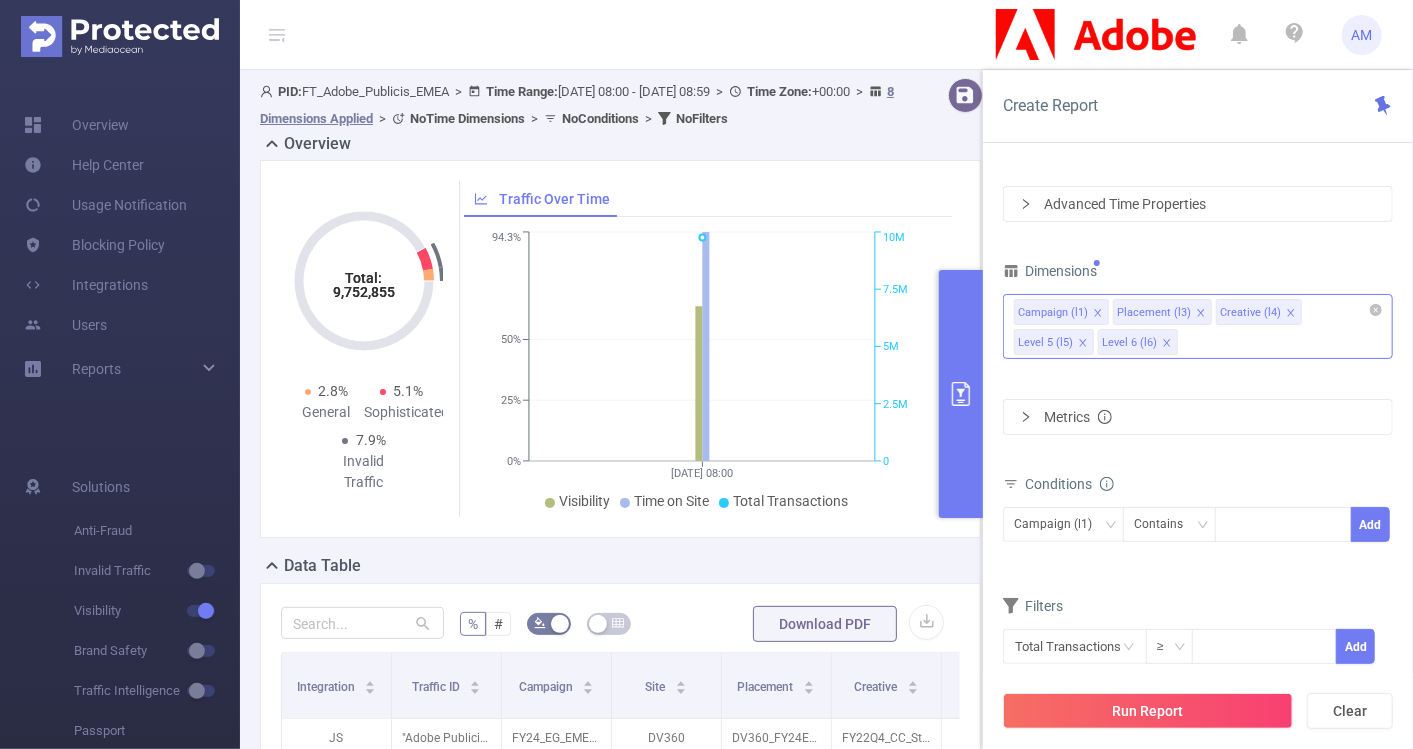 click 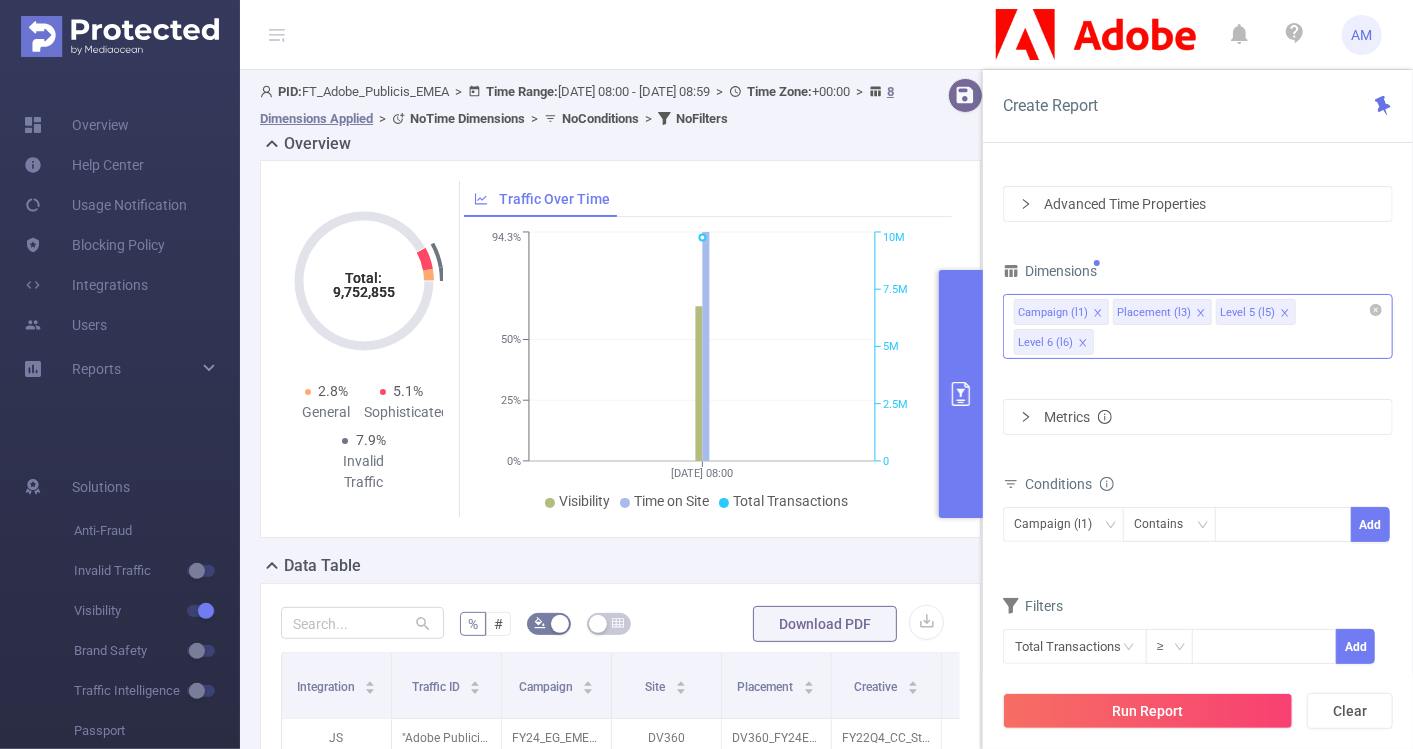 click 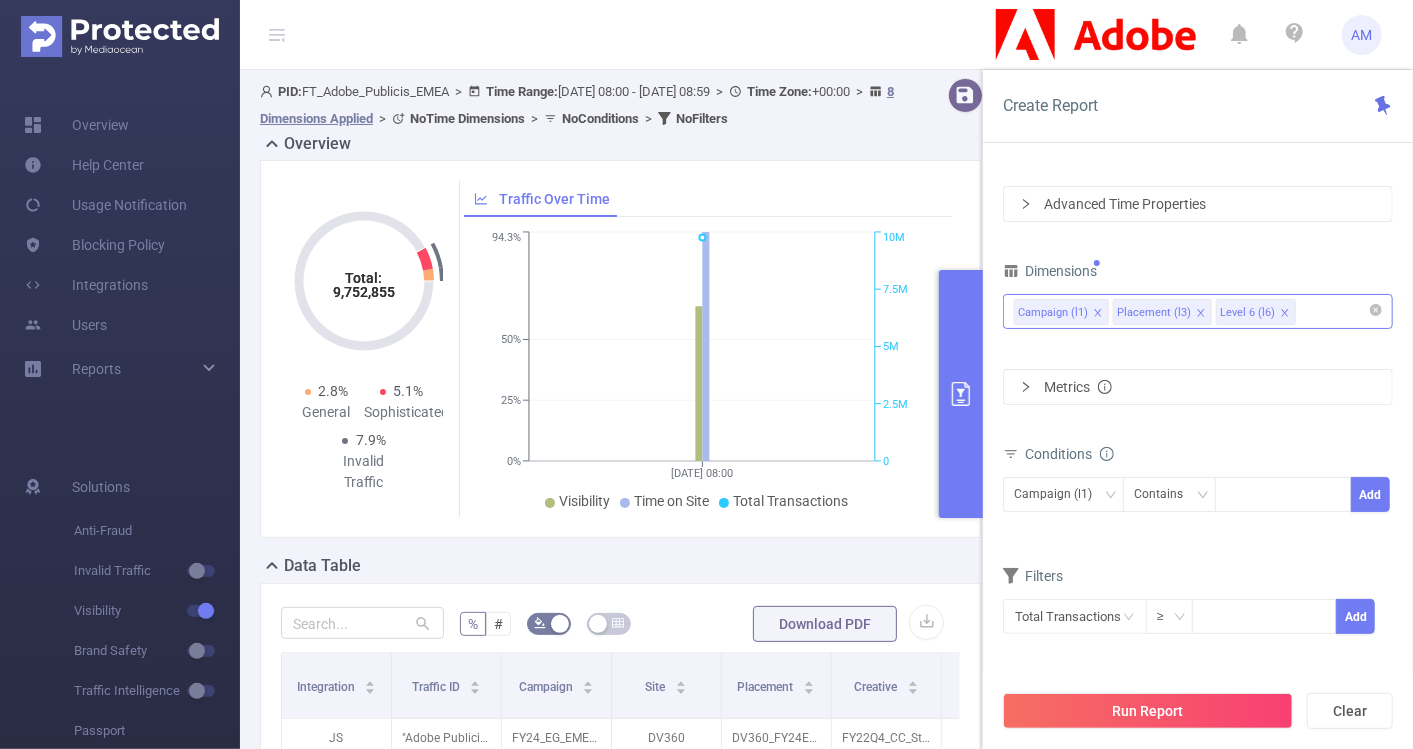 click 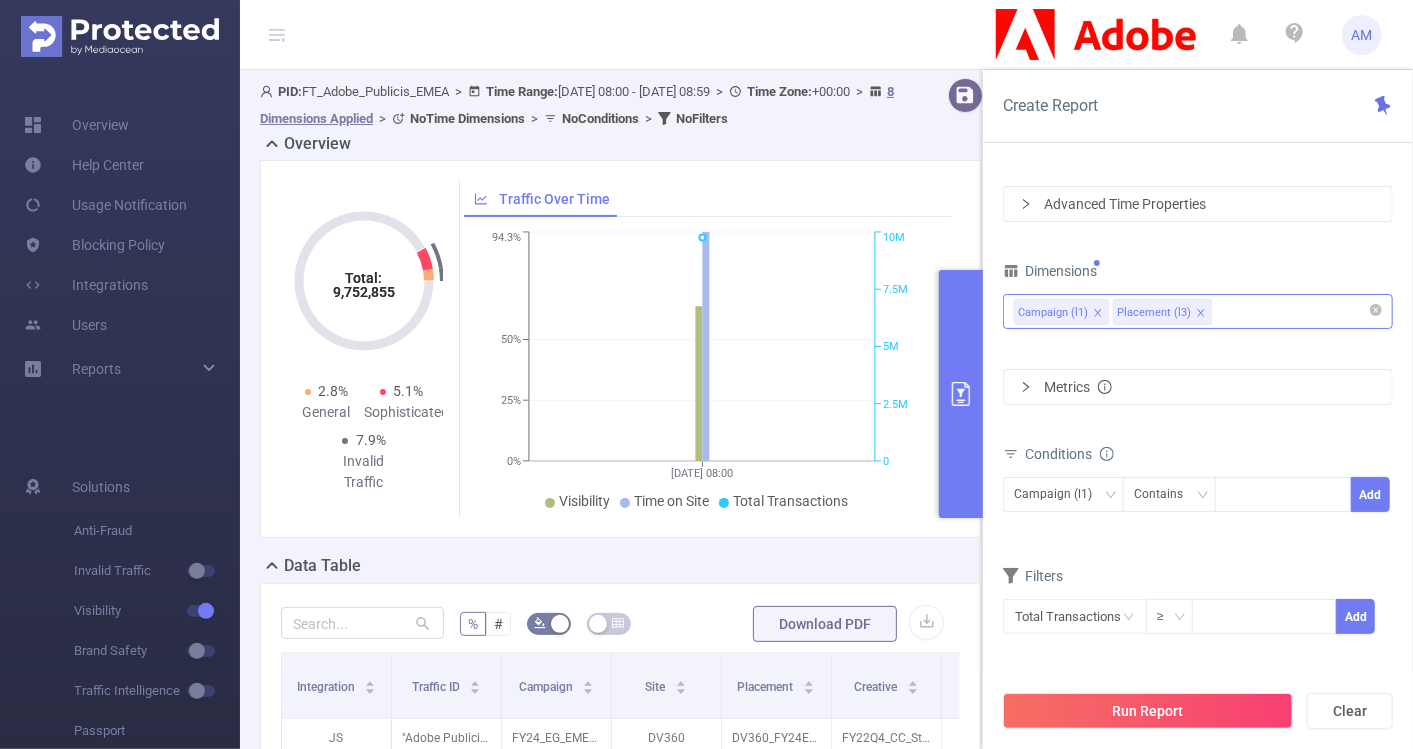 click on "Campaign (l1) Placement (l3)" at bounding box center [1198, 311] 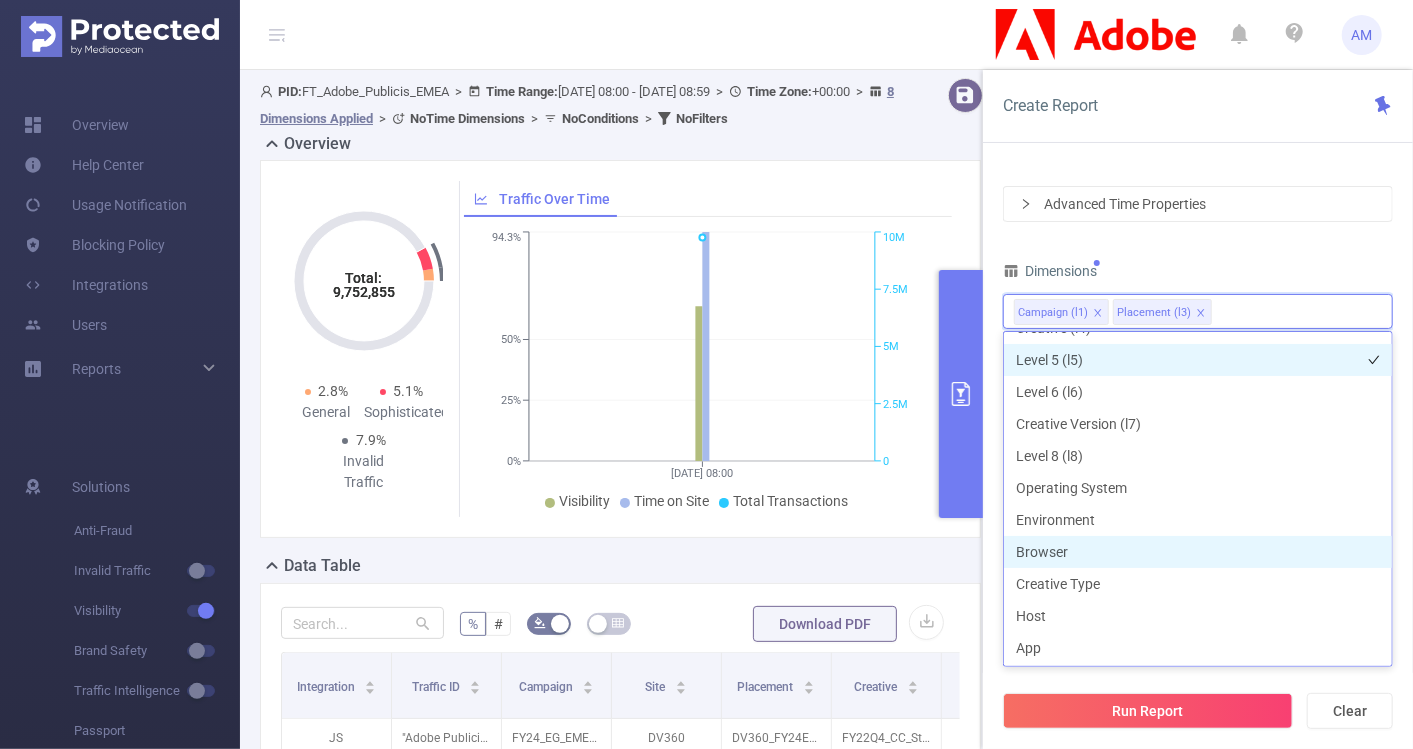 scroll, scrollTop: 185, scrollLeft: 0, axis: vertical 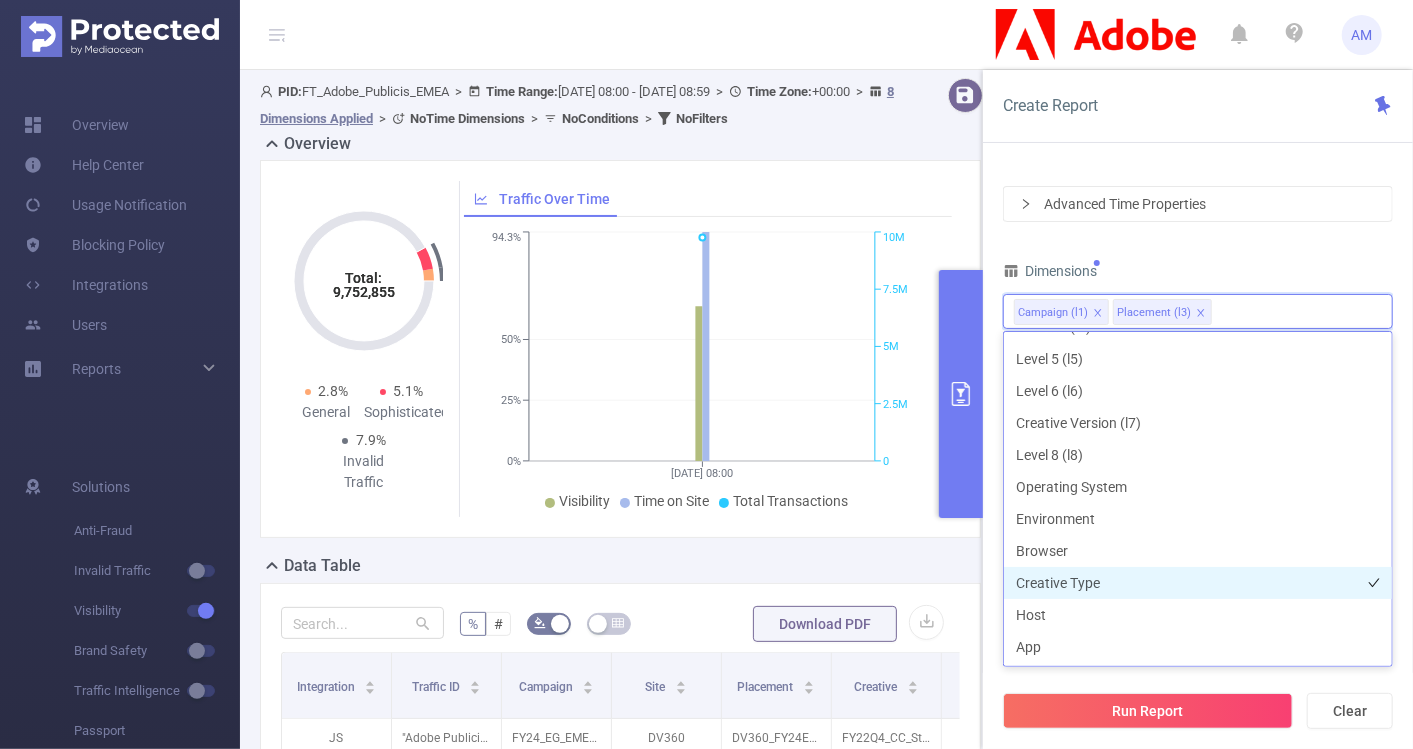 click on "Creative Type" at bounding box center [1198, 583] 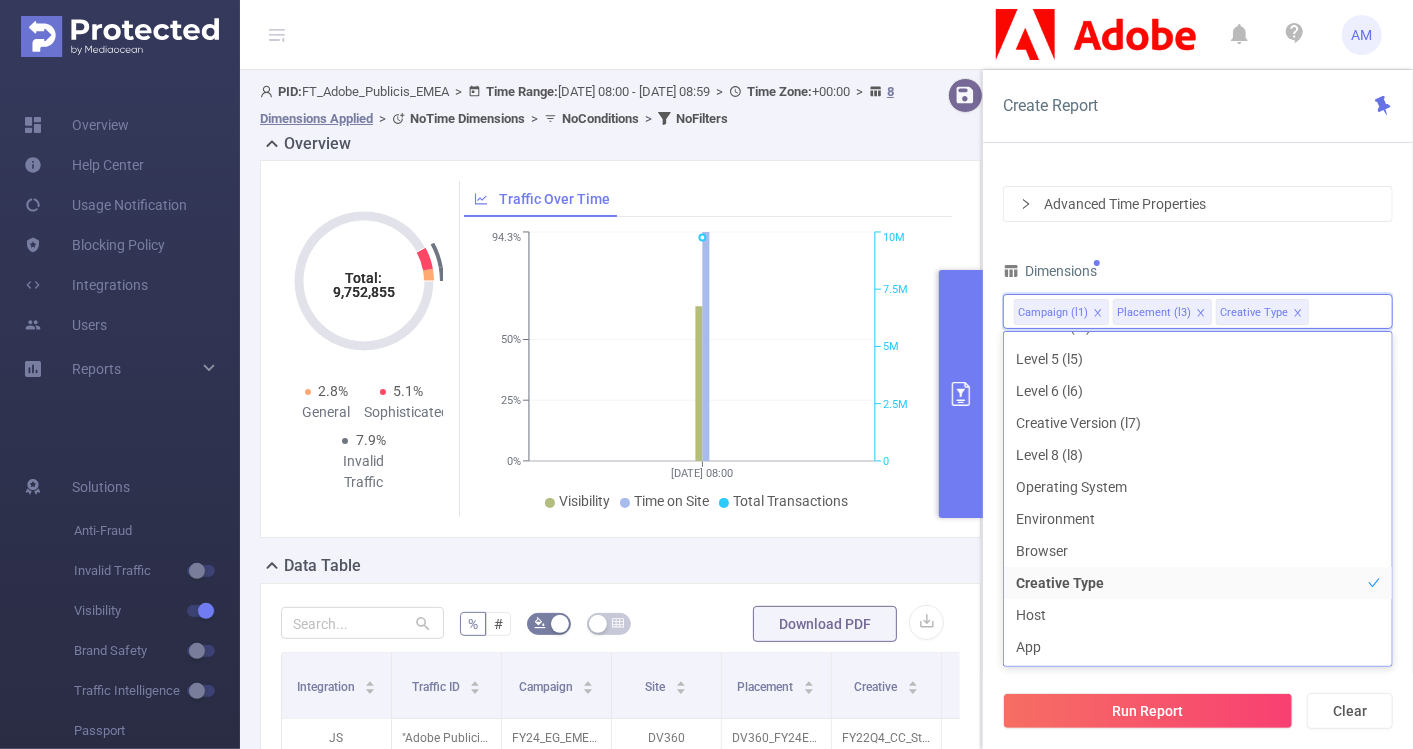 click on "Time Range [DATE] 08:00   _   [DATE] 08:59 Advanced Time Properties    Time Zone UTC+00:00 (UTC)    Time Dimensions      Dimensions Campaign (l1) Placement (l3) Creative Type   Metrics    Conditions  Campaign (l1) Contains   Add    Filters Total Transactions ≥ Add" at bounding box center [1198, 367] 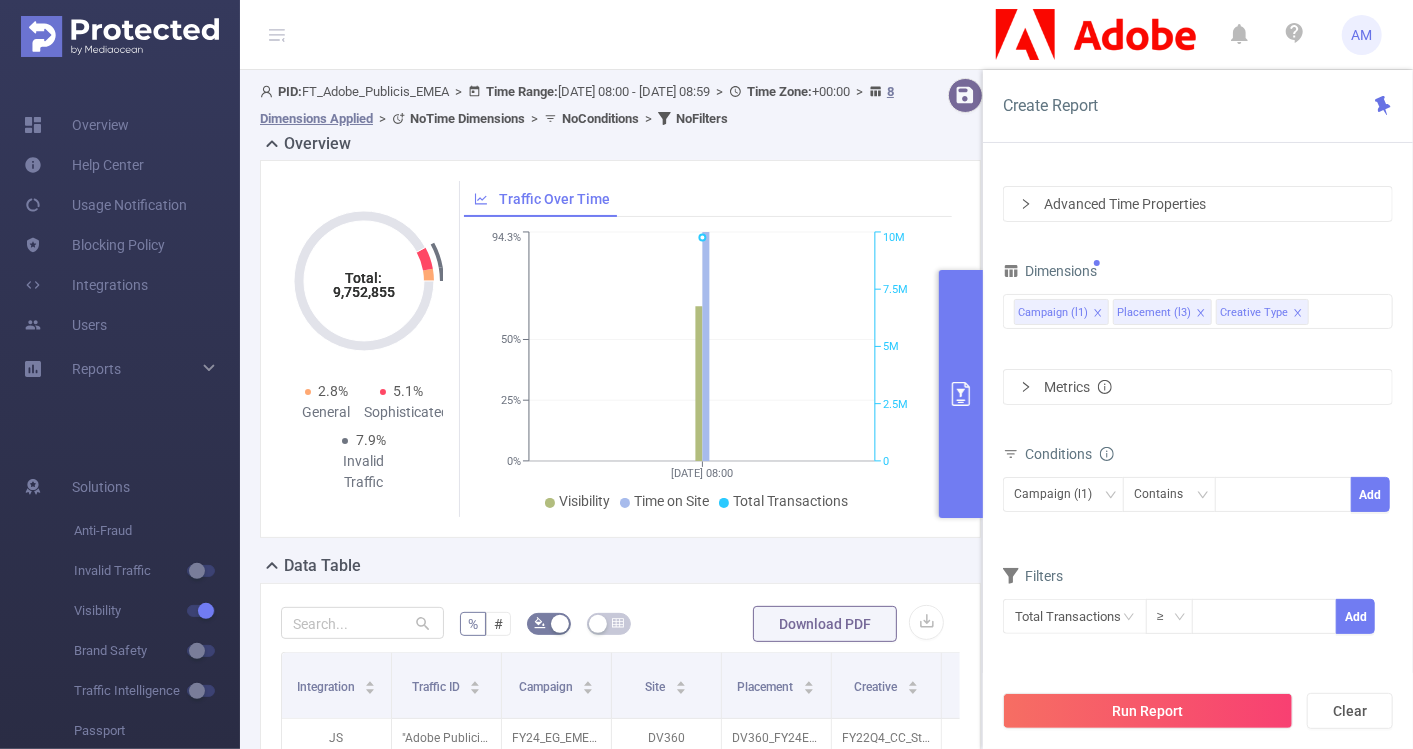 click 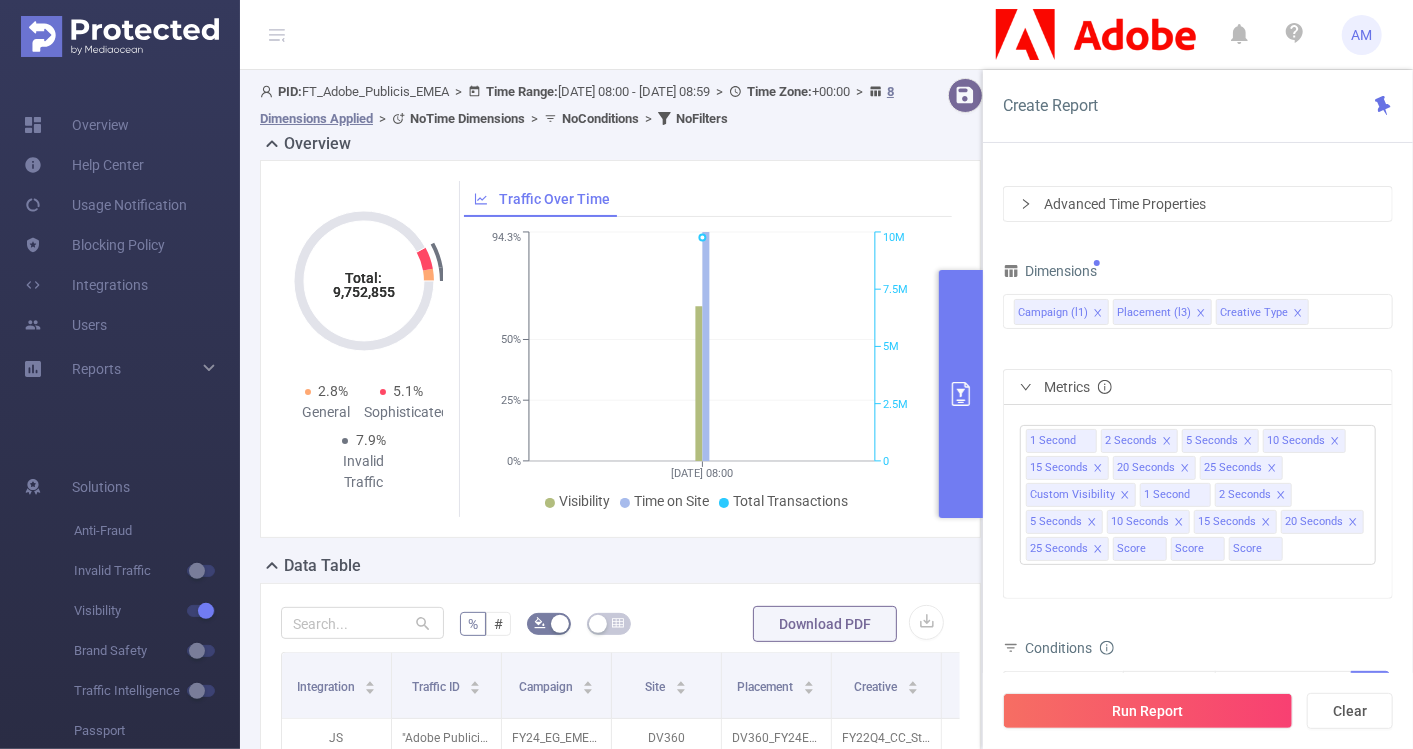 click 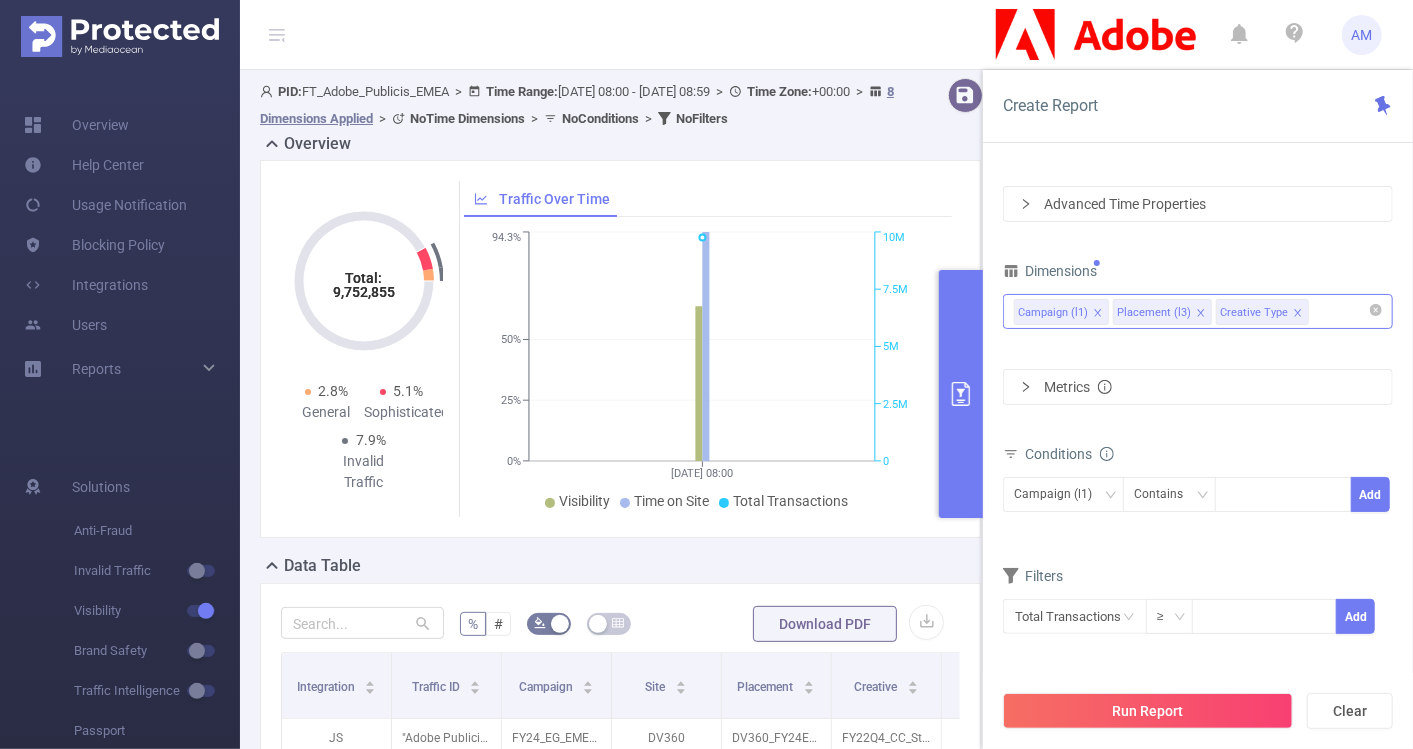 click on "Campaign (l1) Placement (l3) Creative Type" at bounding box center (1198, 311) 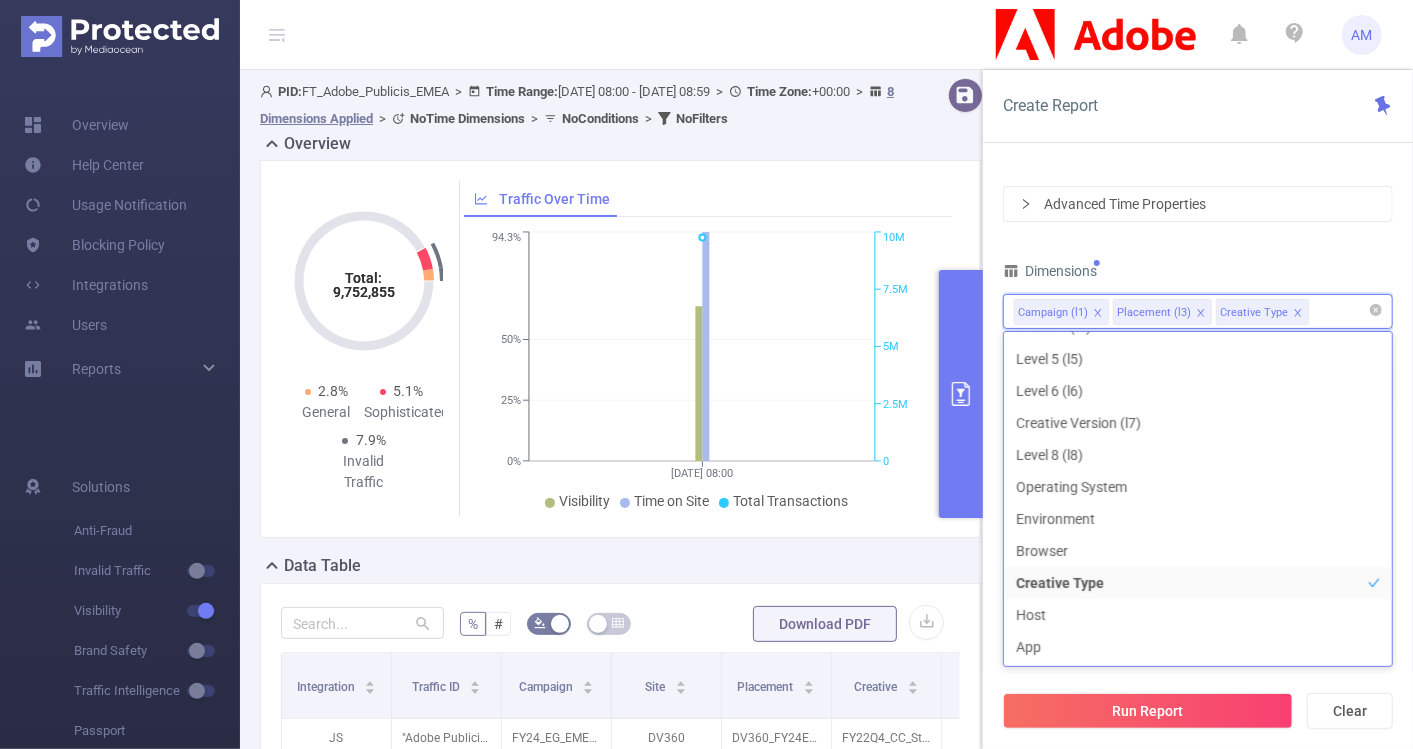 scroll, scrollTop: 68, scrollLeft: 0, axis: vertical 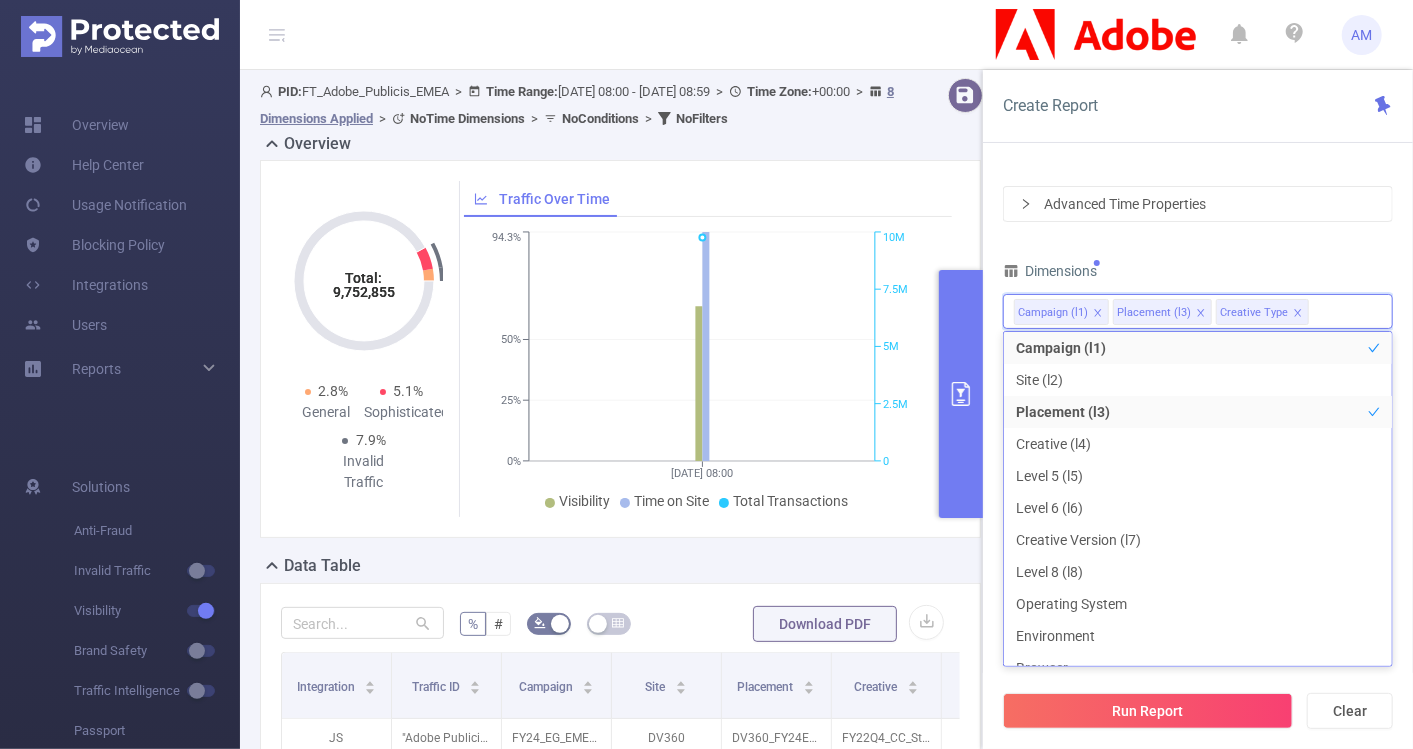 click on "Time Range [DATE] 08:00   _   [DATE] 08:59 Advanced Time Properties    Time Zone UTC+00:00 (UTC)    Time Dimensions      Dimensions Campaign (l1) Placement (l3) Creative Type   Metrics 1 Second 2 Seconds 5 Seconds 10 Seconds 15 Seconds 20 Seconds 25 Seconds Custom Visibility 1 Second 2 Seconds 5 Seconds 10 Seconds 15 Seconds 20 Seconds 25 Seconds Score Score Score      Conditions  Campaign (l1) Contains   Add    Filters Total Transactions ≥ Add" at bounding box center [1198, 367] 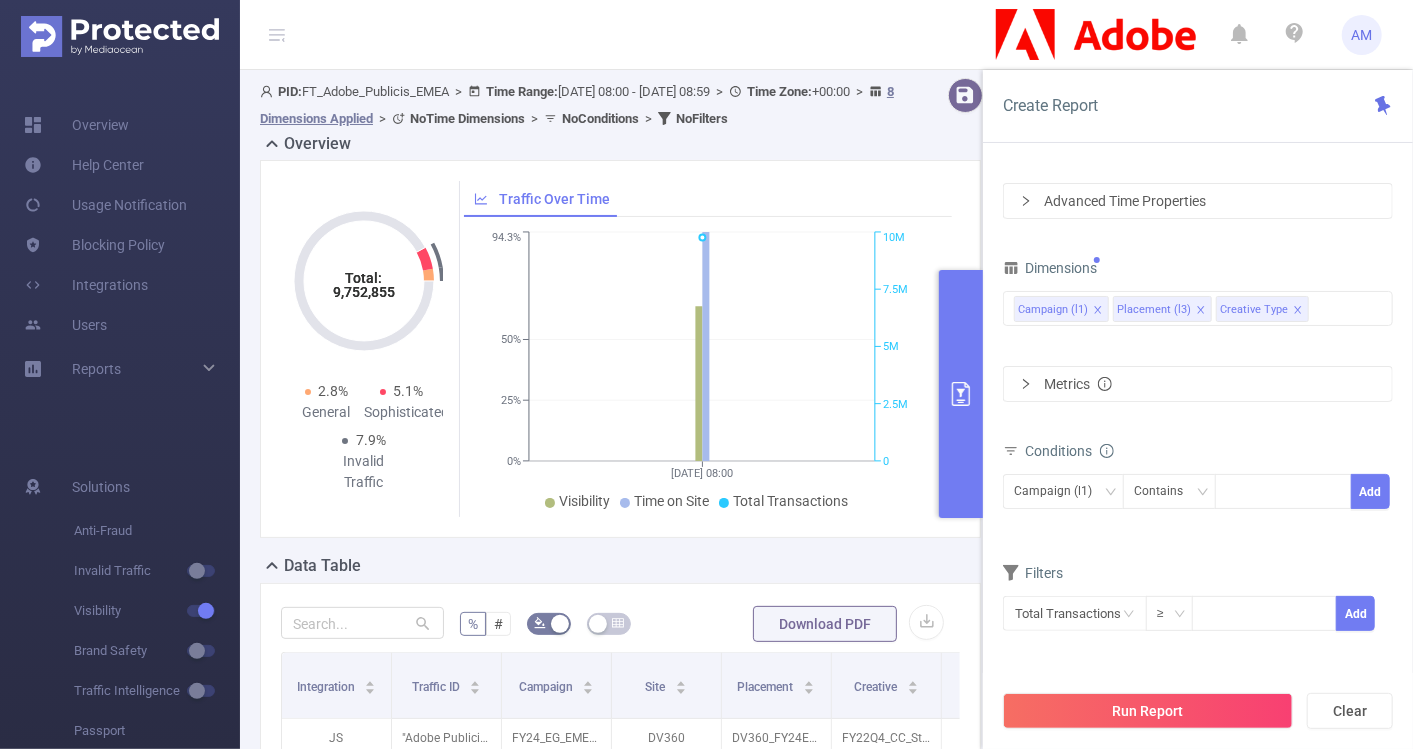 click 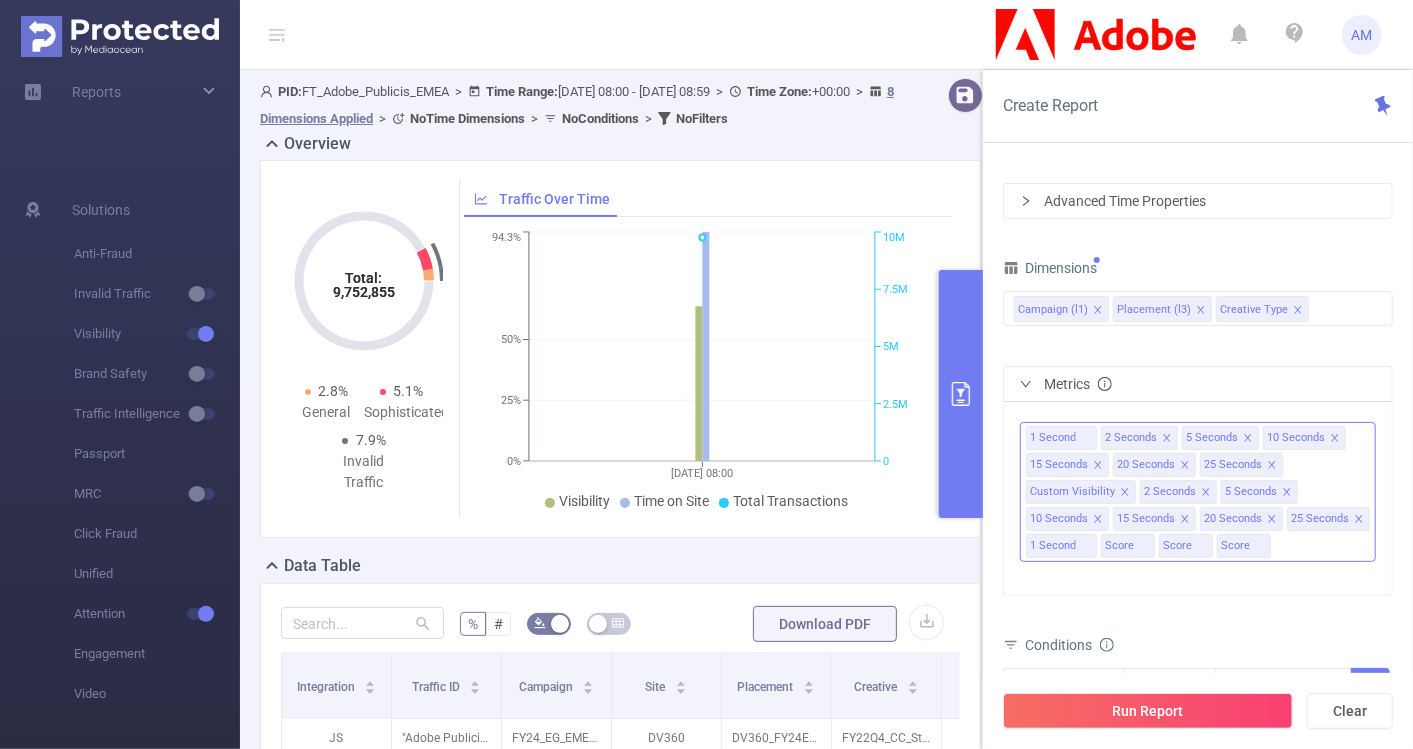 click on "1 Second 2 Seconds 5 Seconds 10 Seconds 15 Seconds 20 Seconds 25 Seconds Custom Visibility 2 Seconds 5 Seconds 10 Seconds 15 Seconds 20 Seconds 25 Seconds 1 Second Score Score Score" at bounding box center (1198, 492) 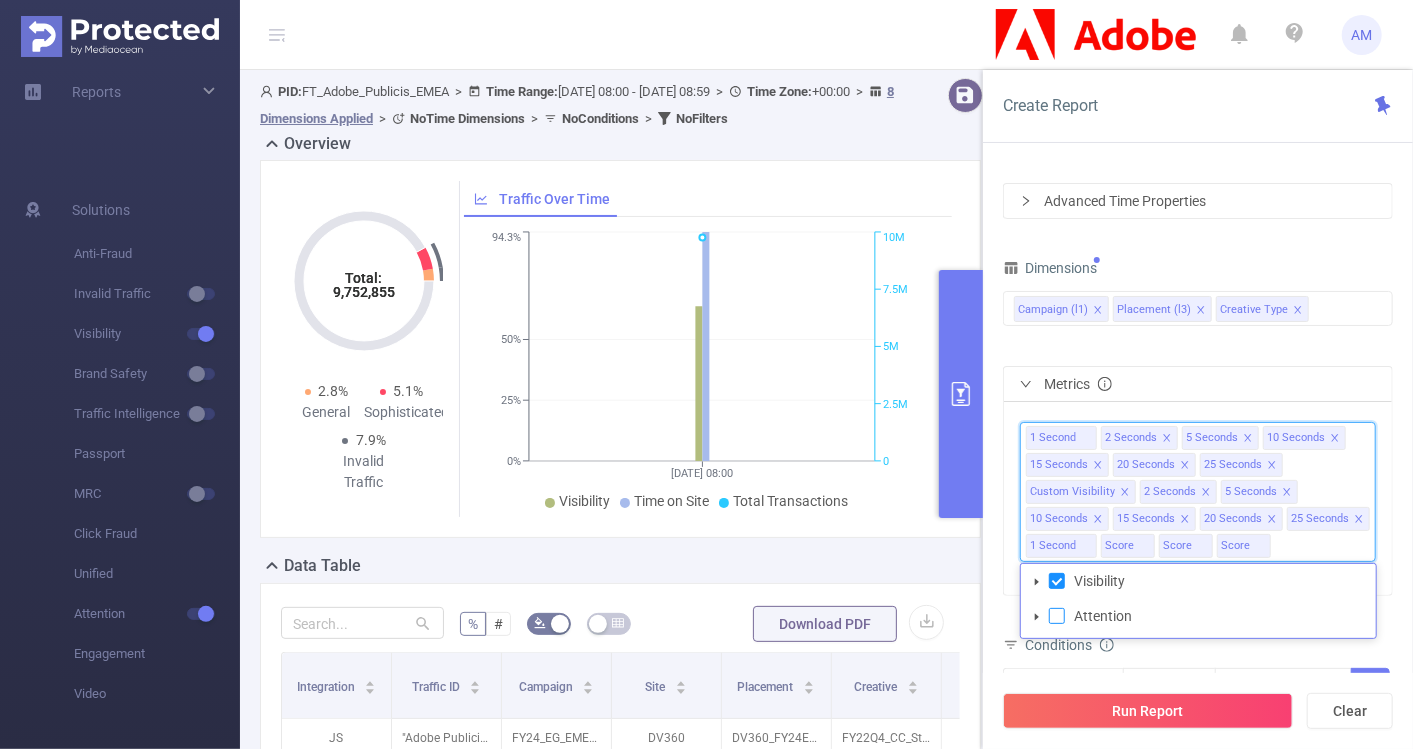 click at bounding box center (1057, 616) 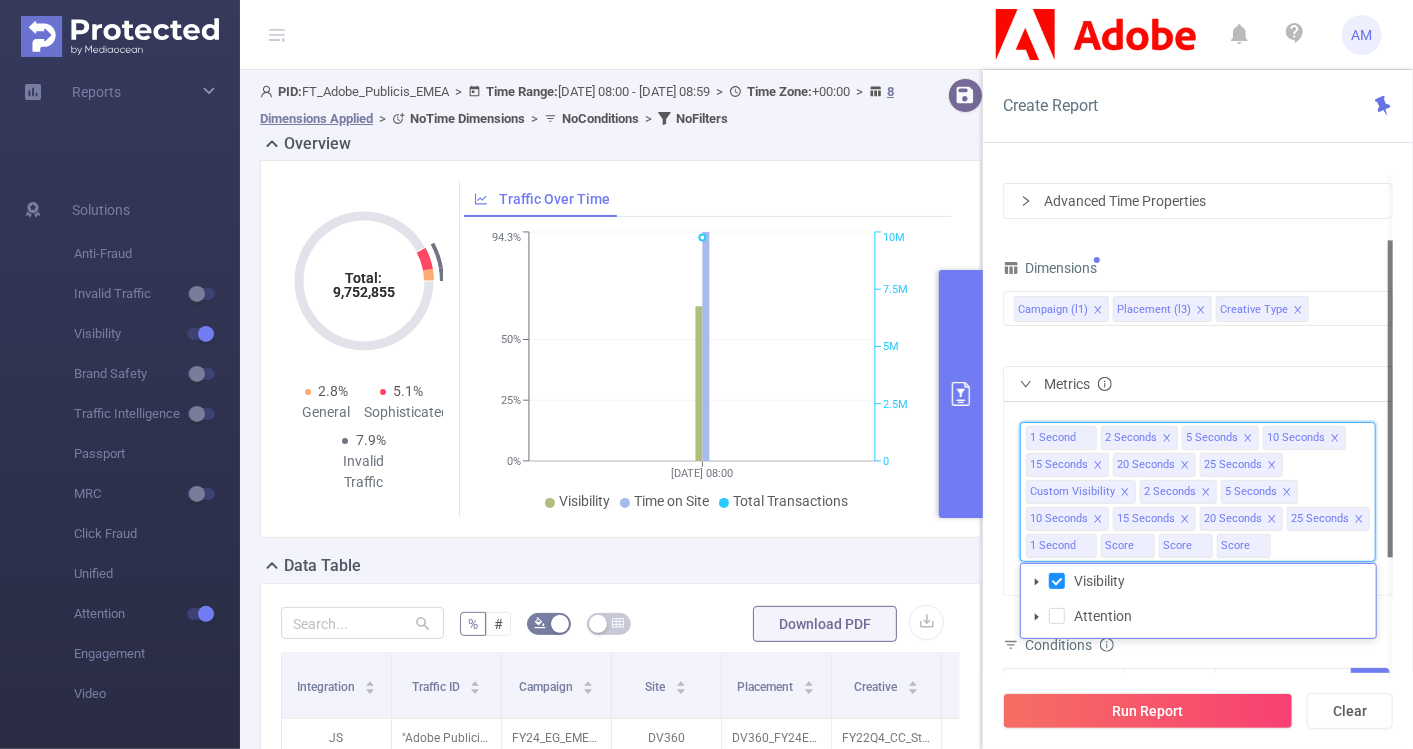 click at bounding box center [1390, 427] 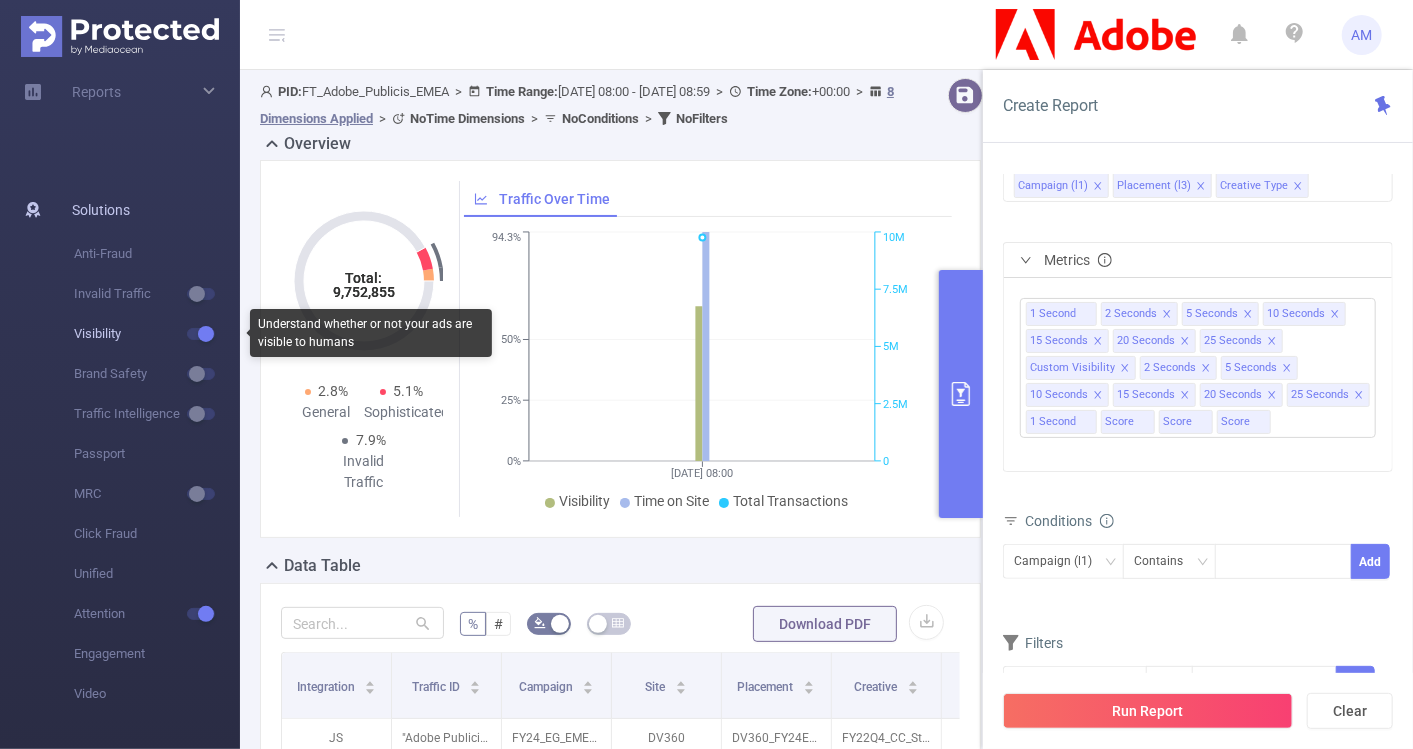click at bounding box center (204, 334) 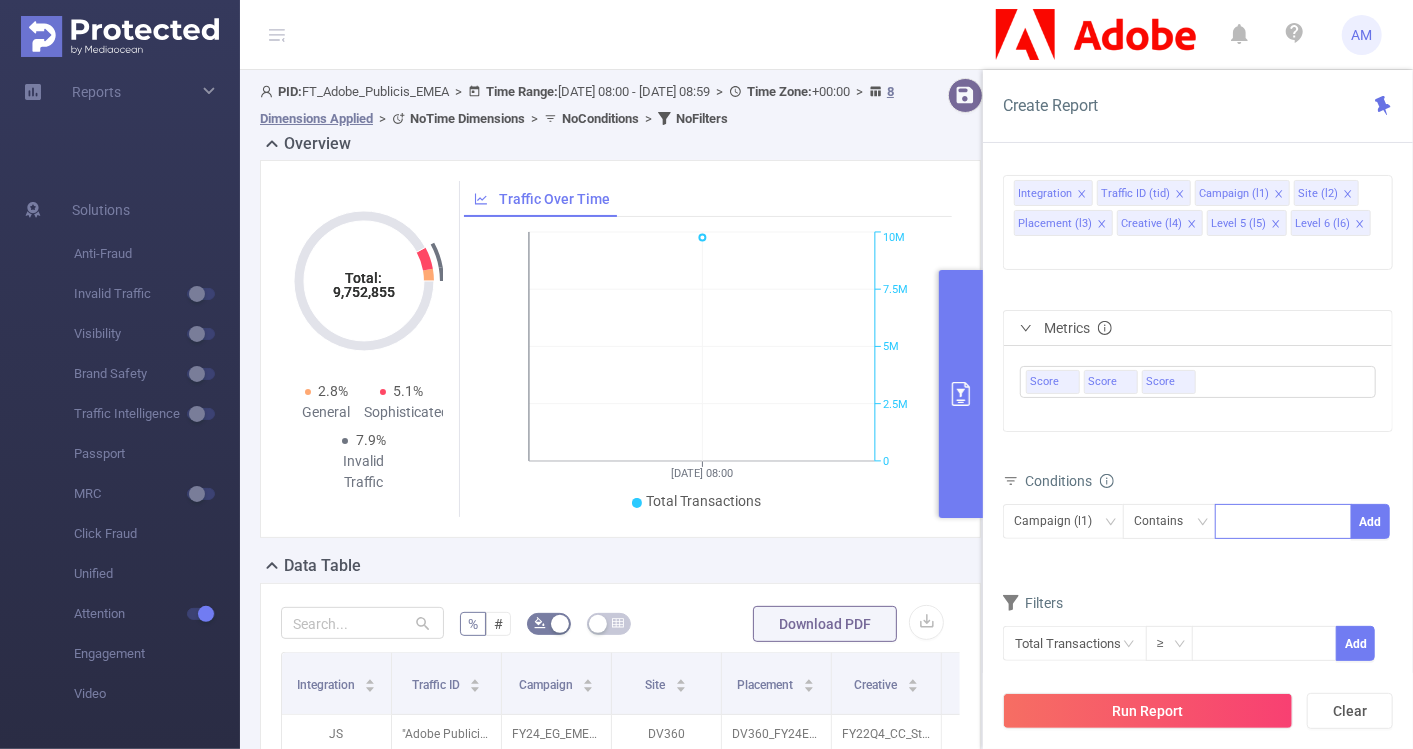 click at bounding box center (1283, 521) 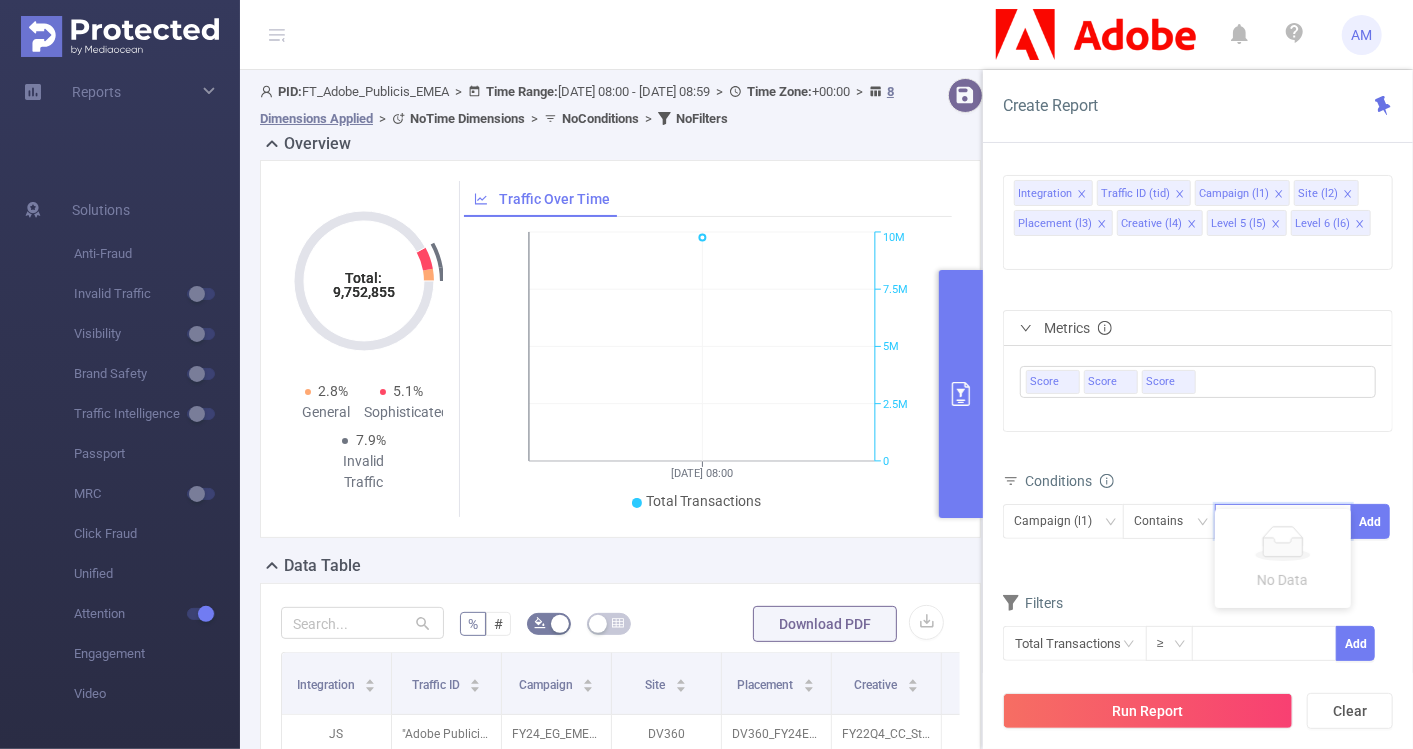 paste on "259407" 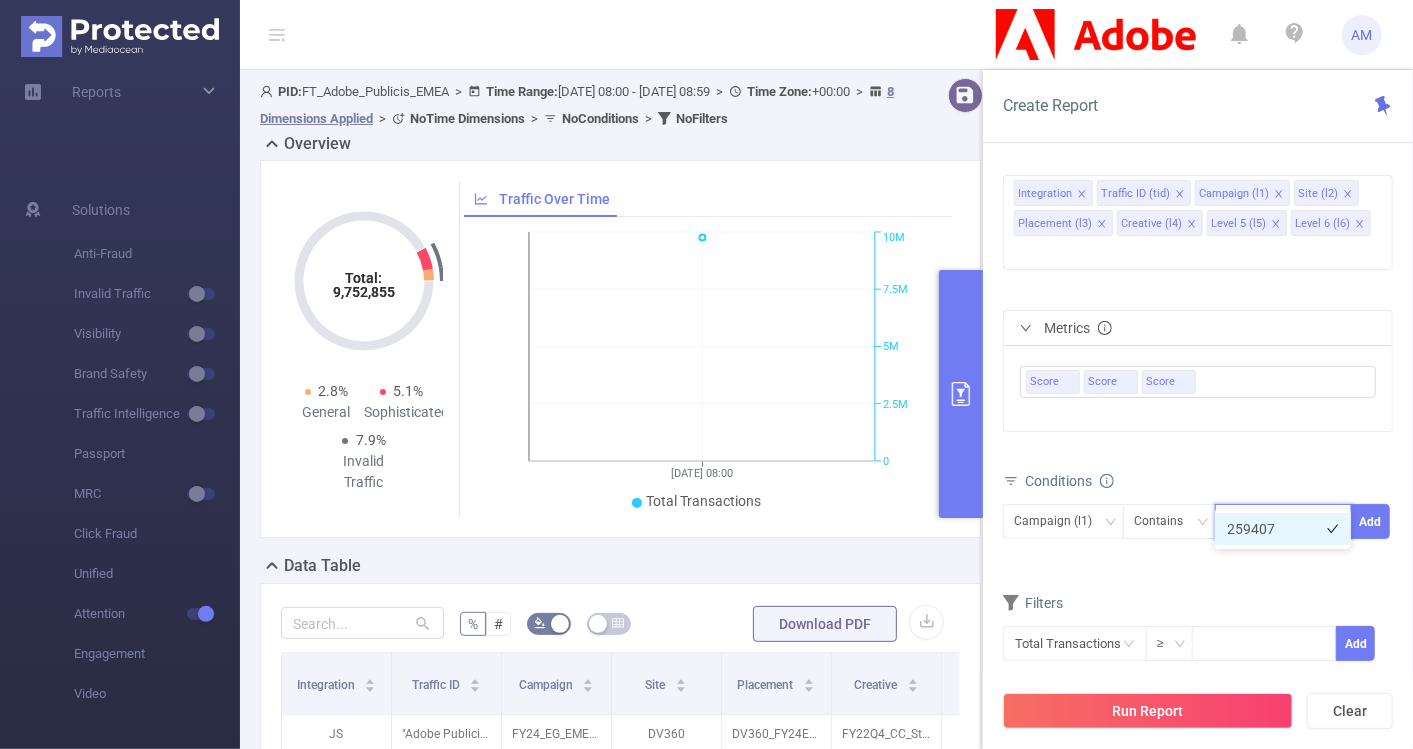 click on "259407" at bounding box center [1283, 529] 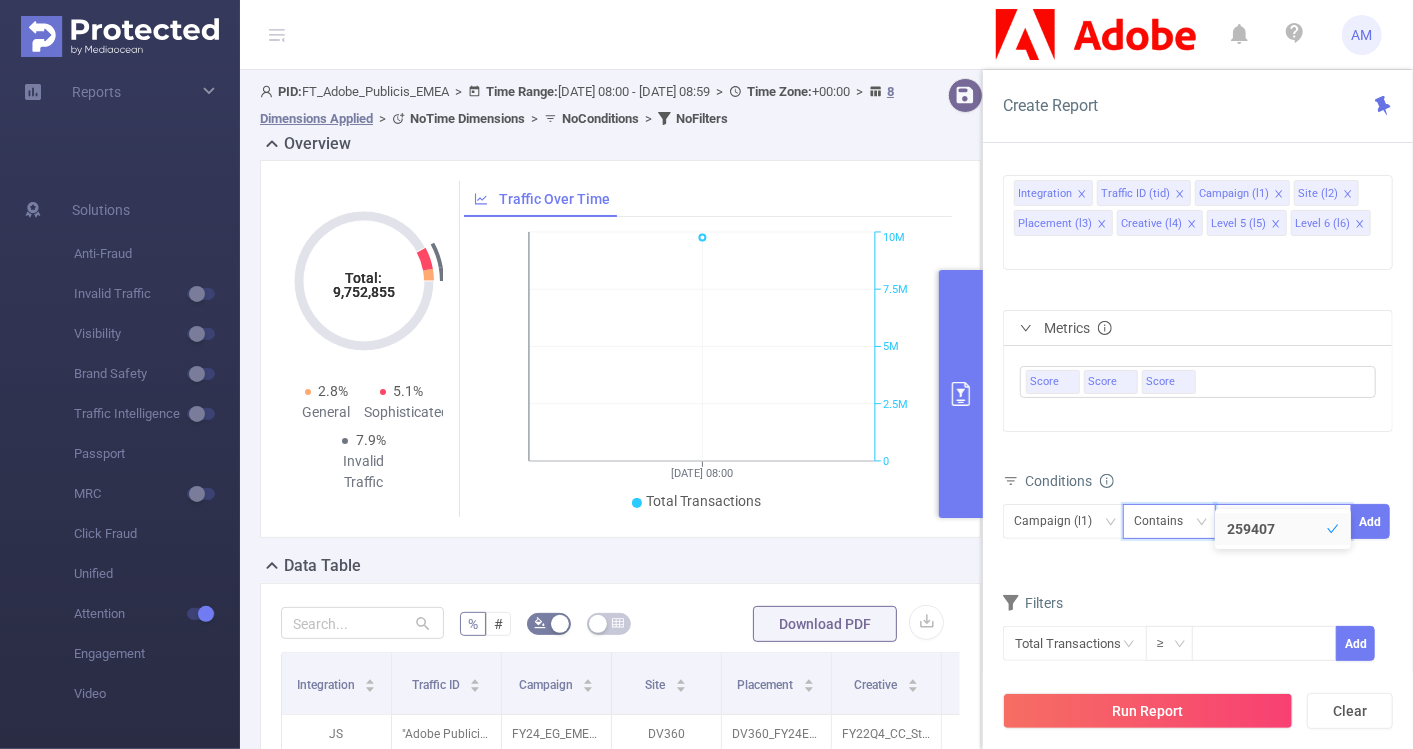 click on "Contains" at bounding box center (1165, 521) 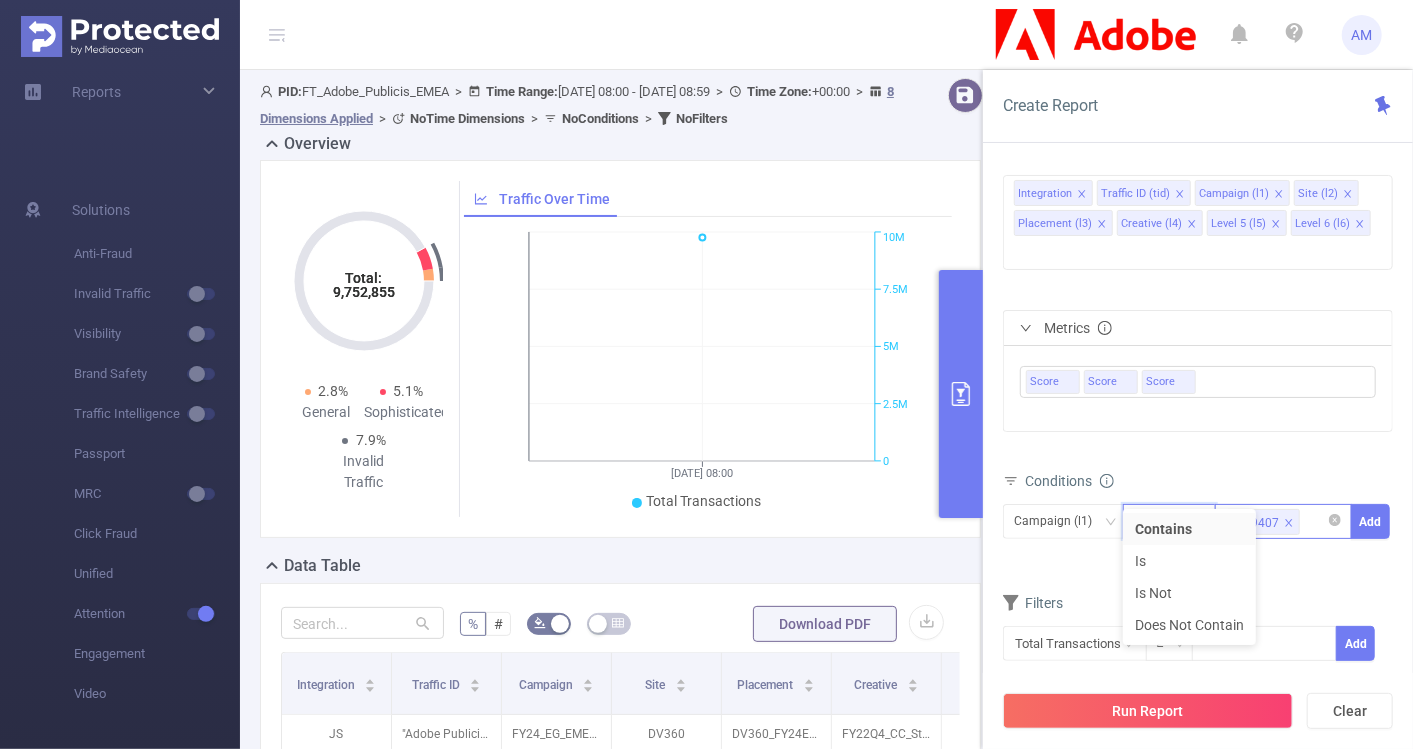 click at bounding box center (1308, 522) 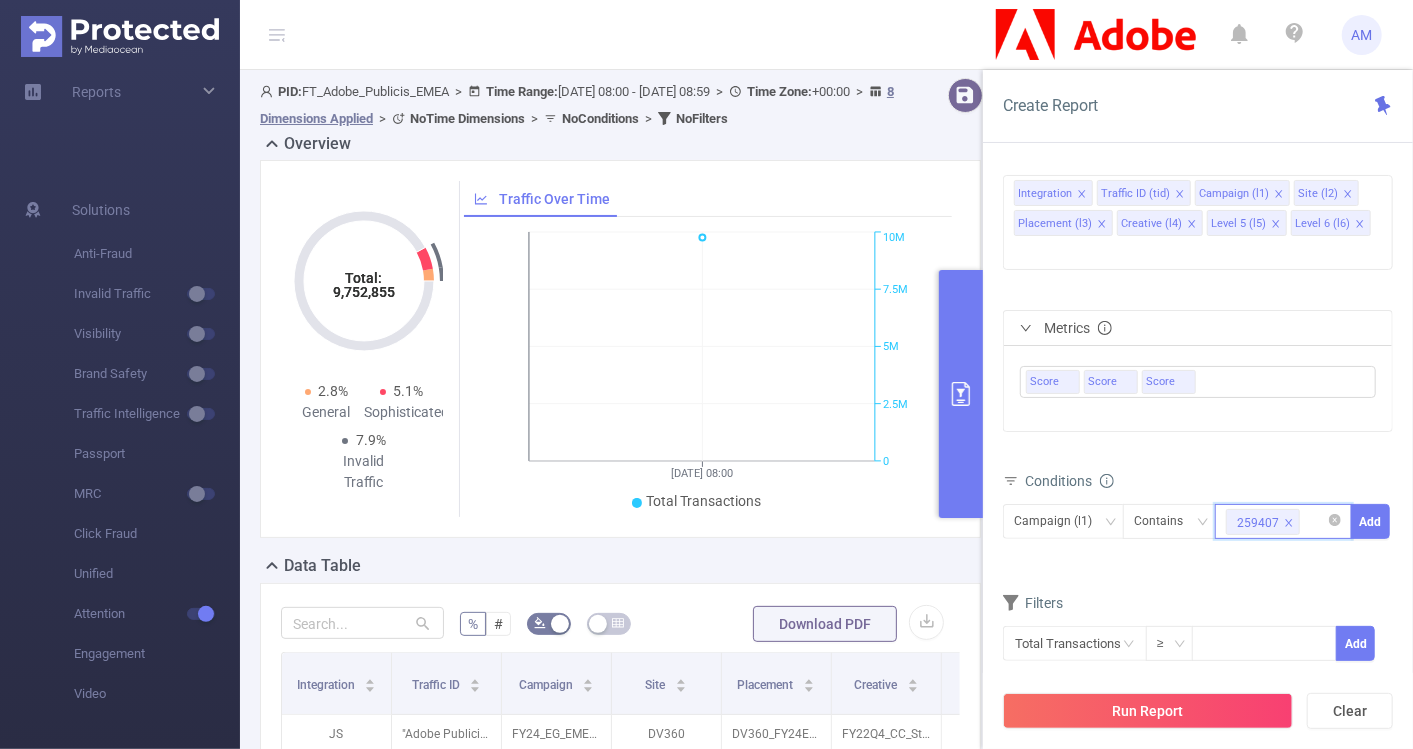 paste on "269941" 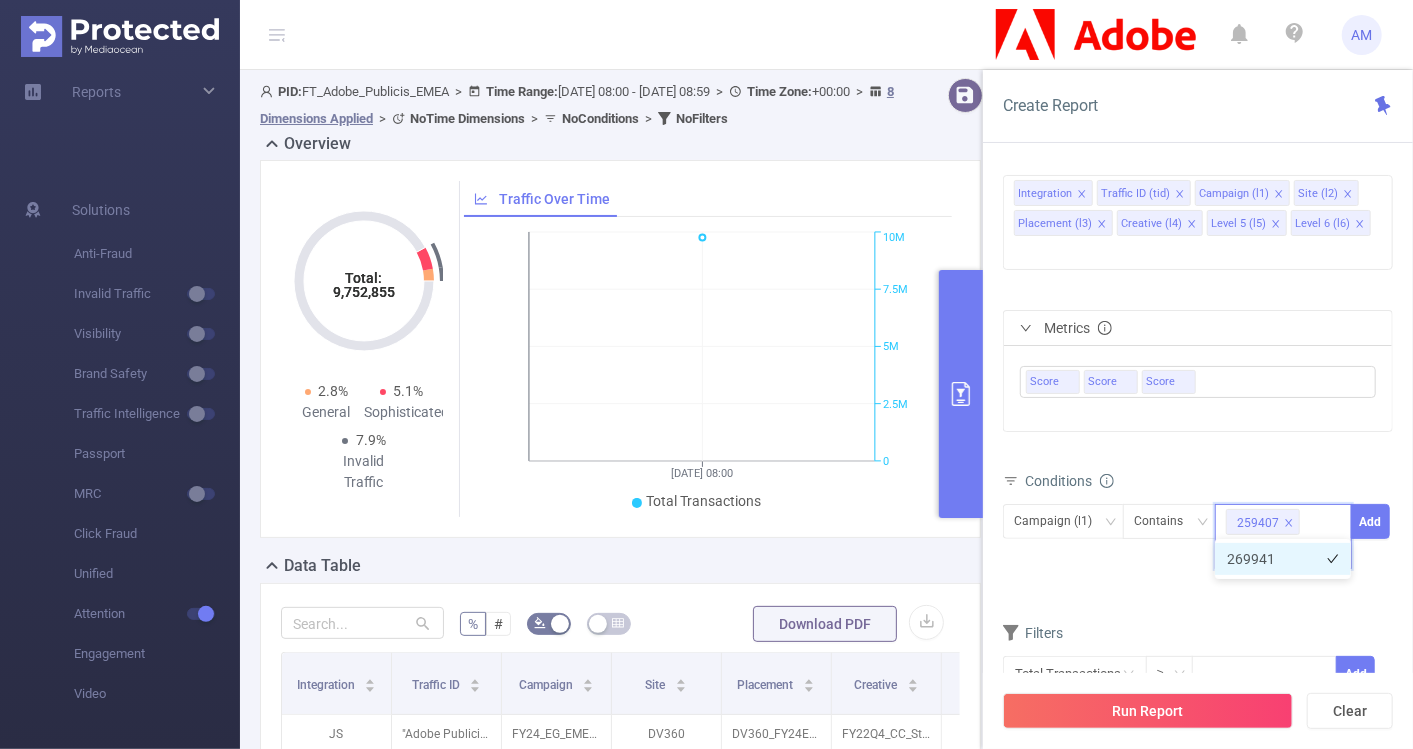 click on "269941" at bounding box center [1283, 559] 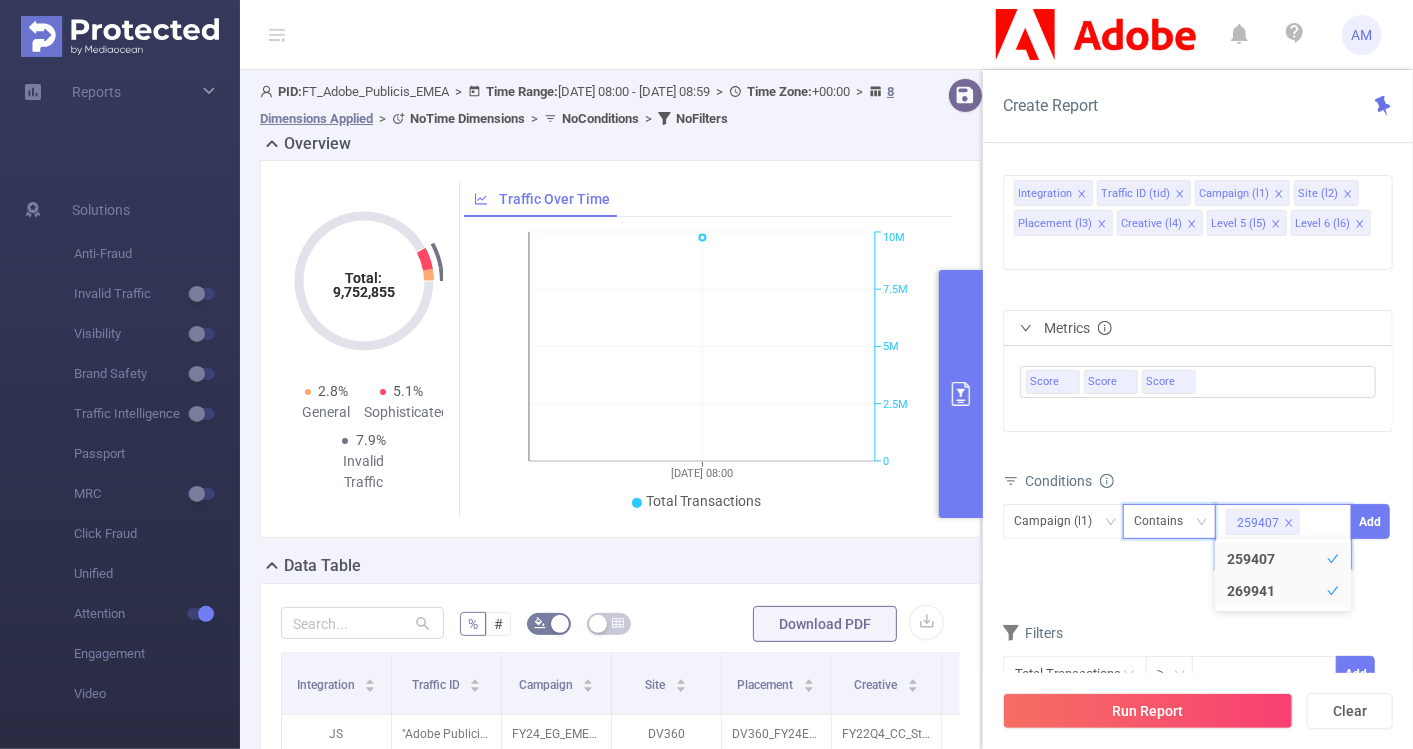 click on "Contains" at bounding box center [1165, 521] 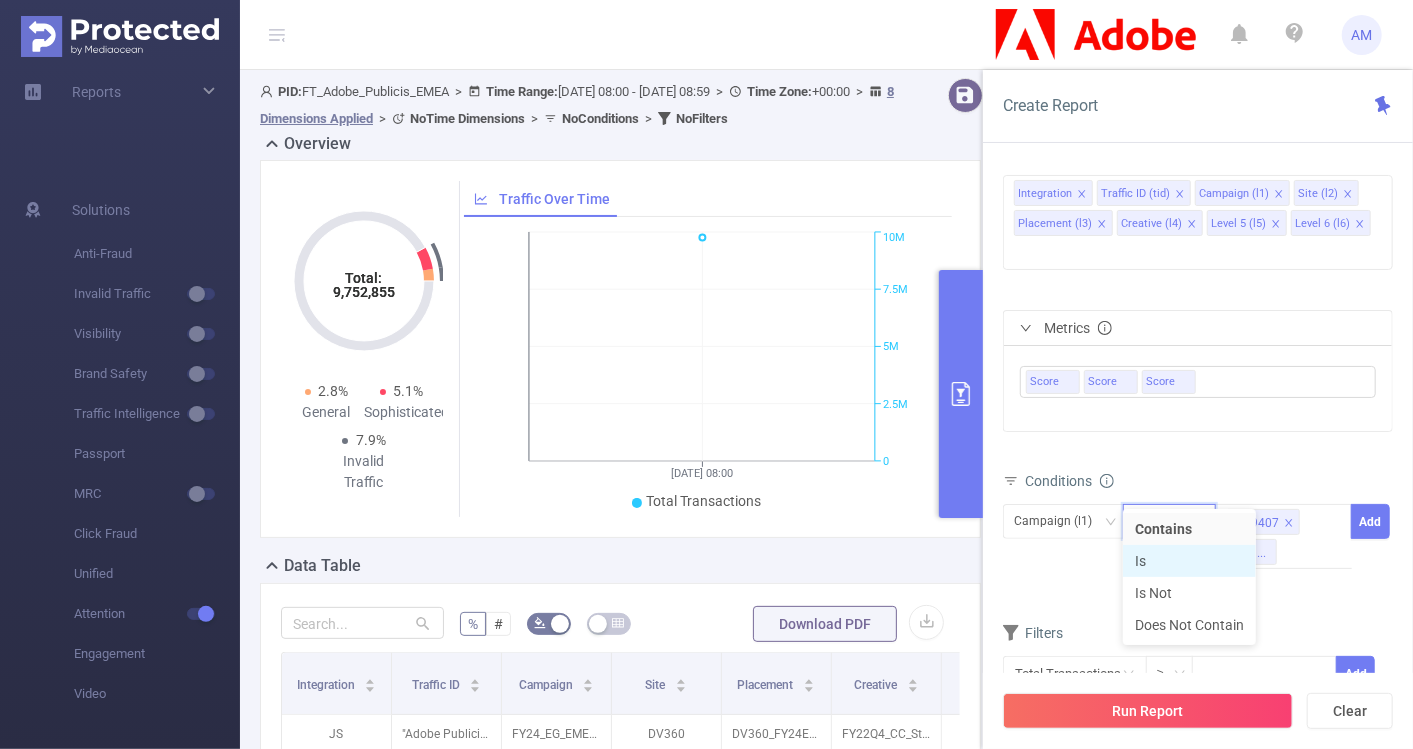 click on "Is" at bounding box center (1189, 561) 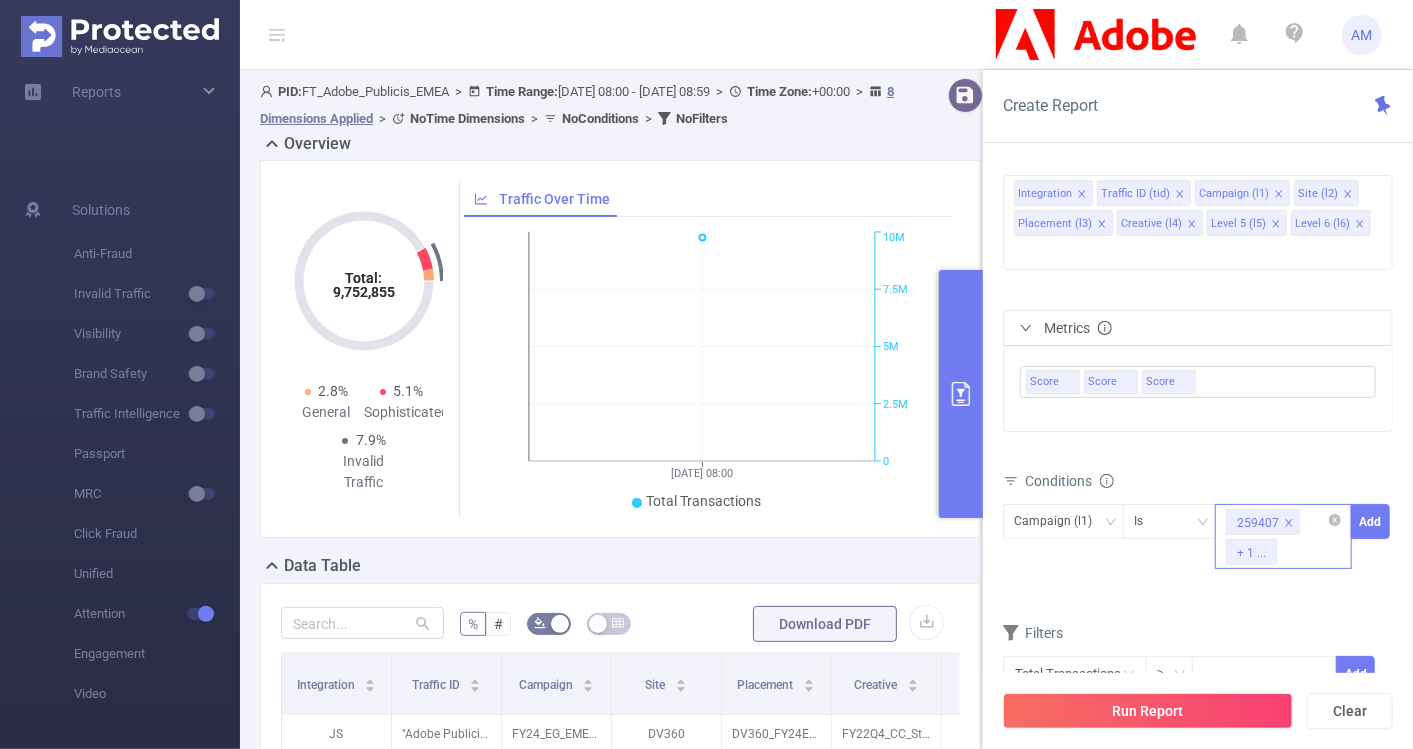 click on "259407 + 1 ..." at bounding box center [1283, 536] 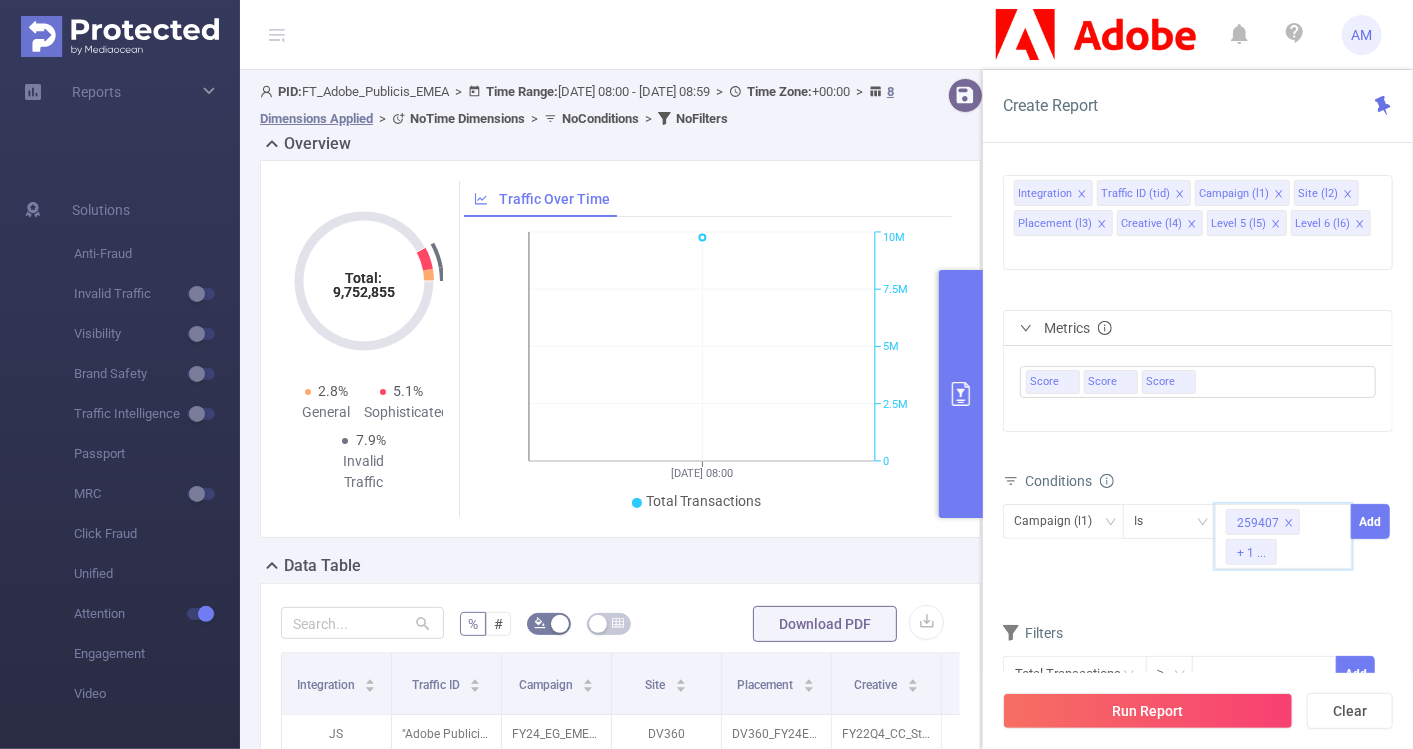 paste on "279441" 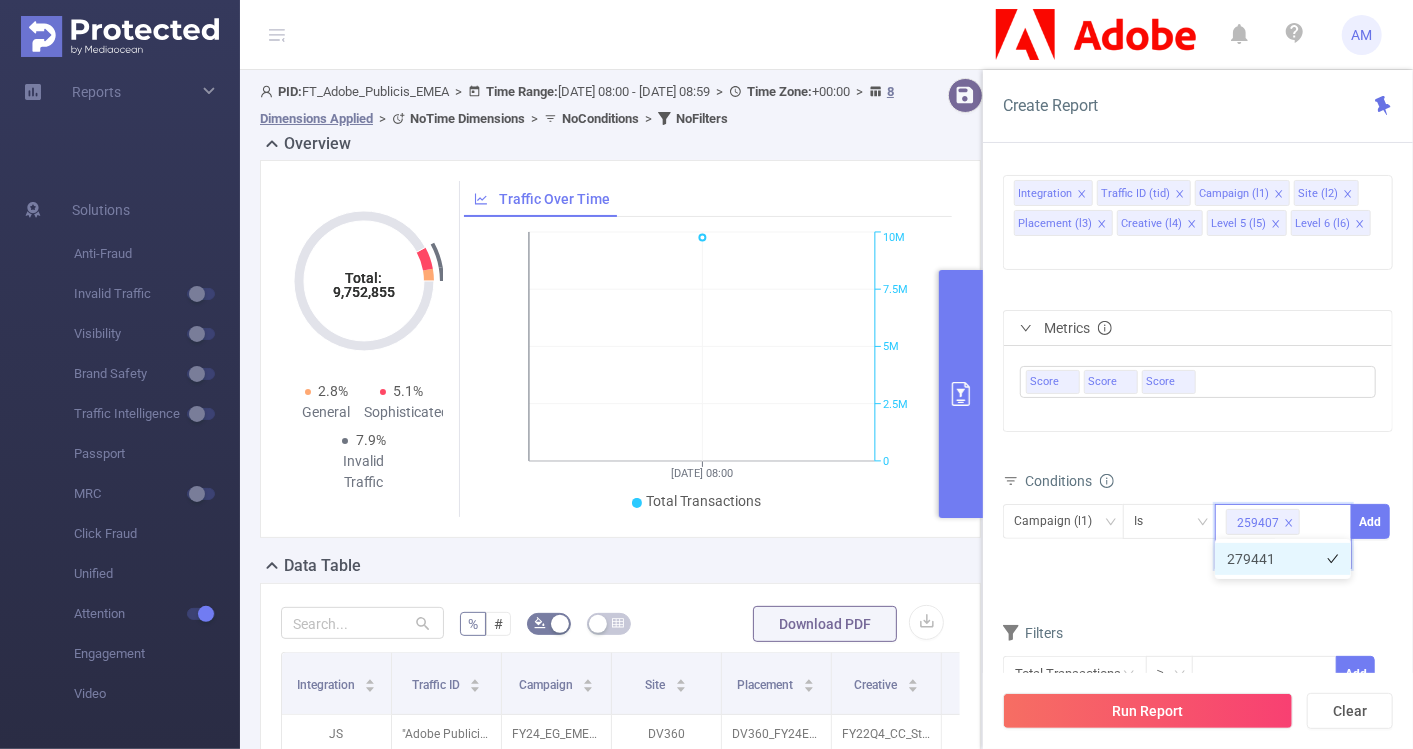 click on "279441" at bounding box center [1283, 559] 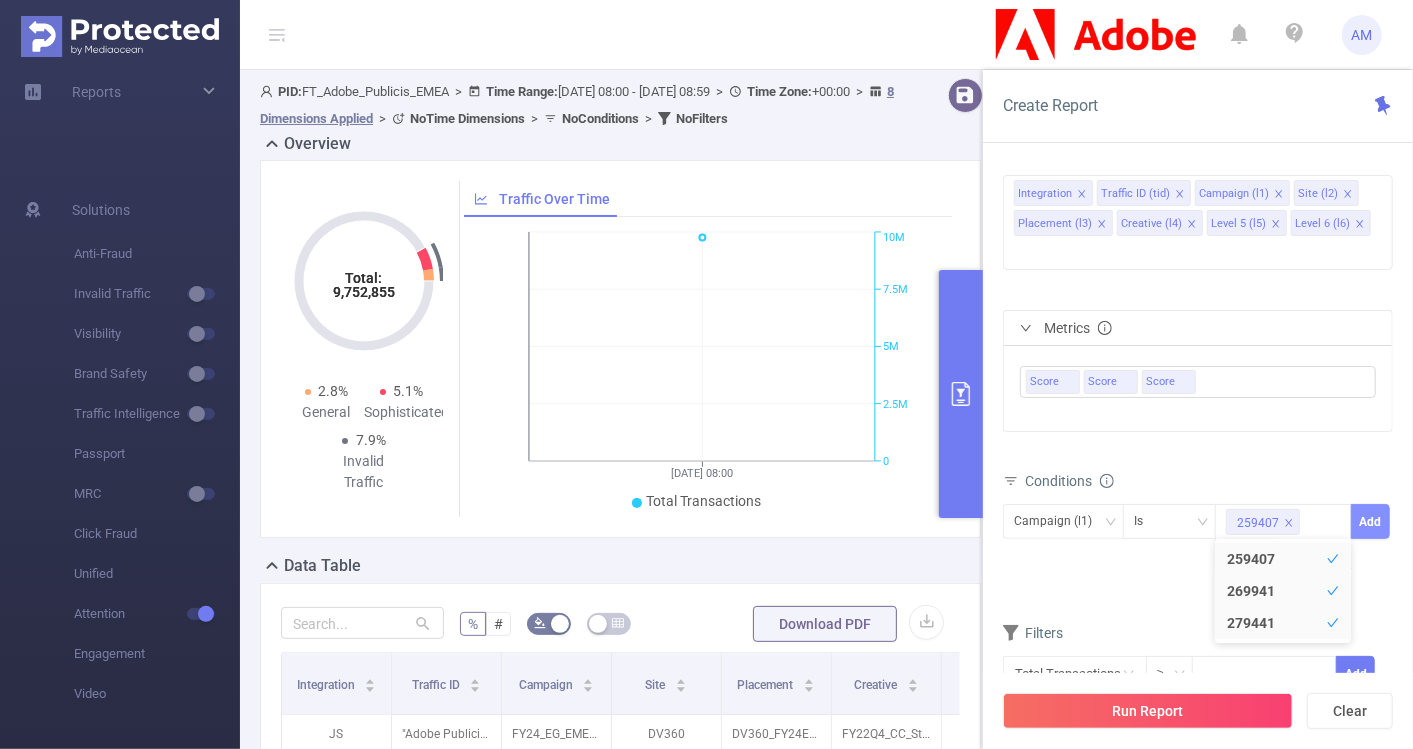 click on "Add" at bounding box center (1370, 521) 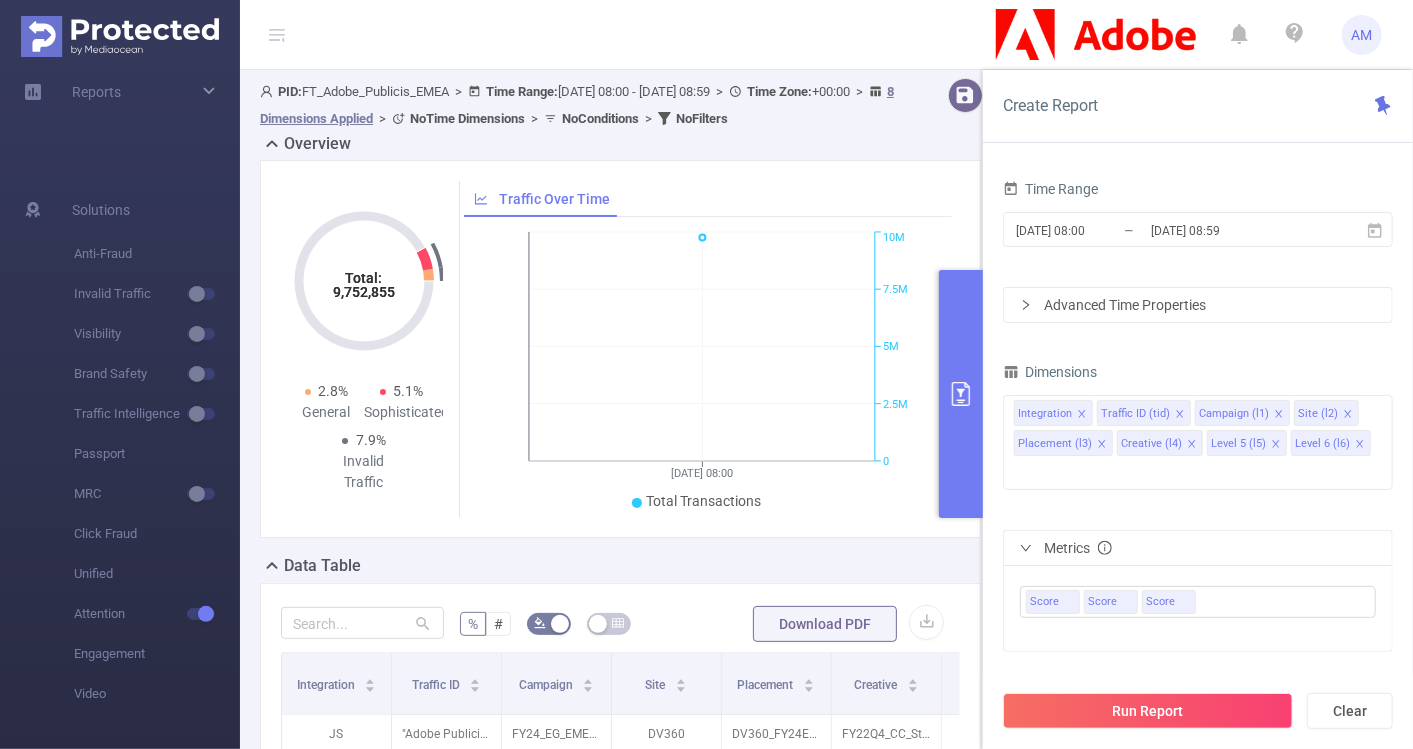 click 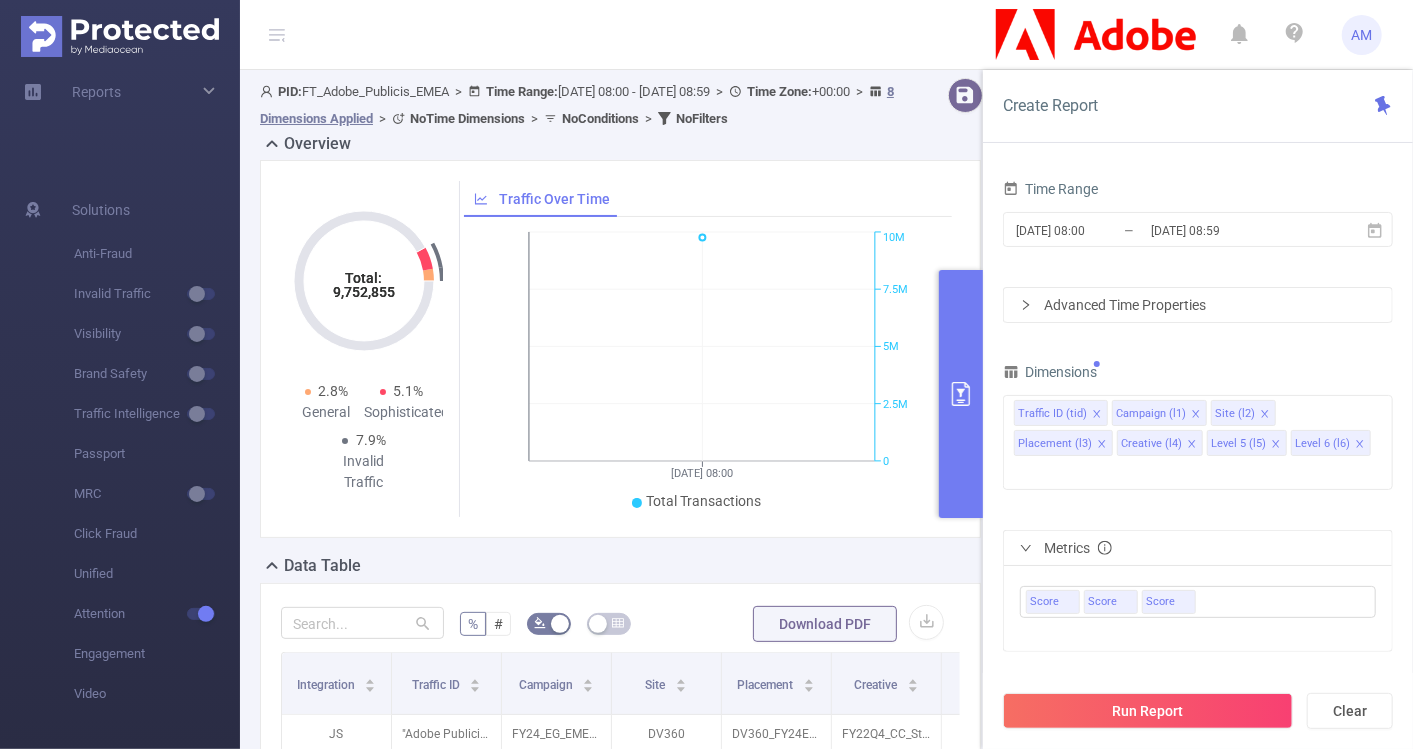 click 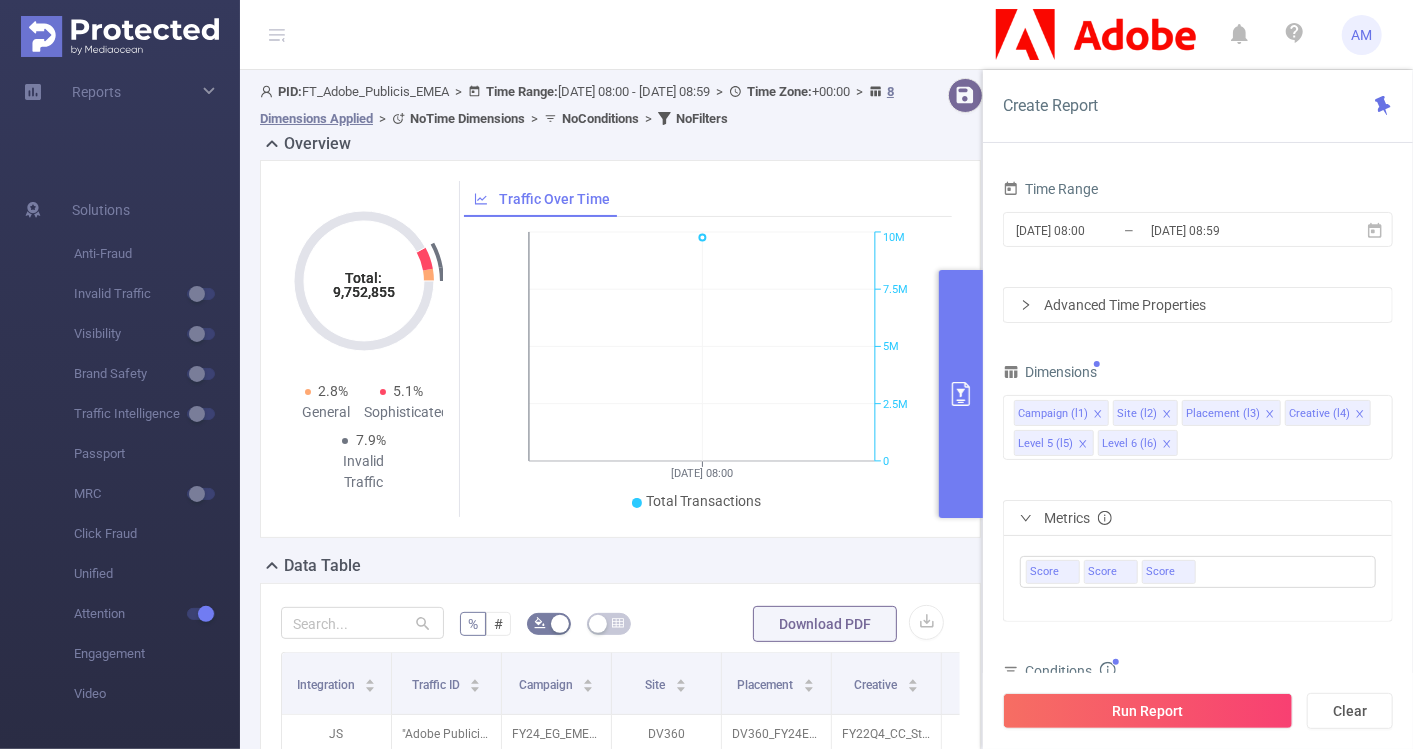 click 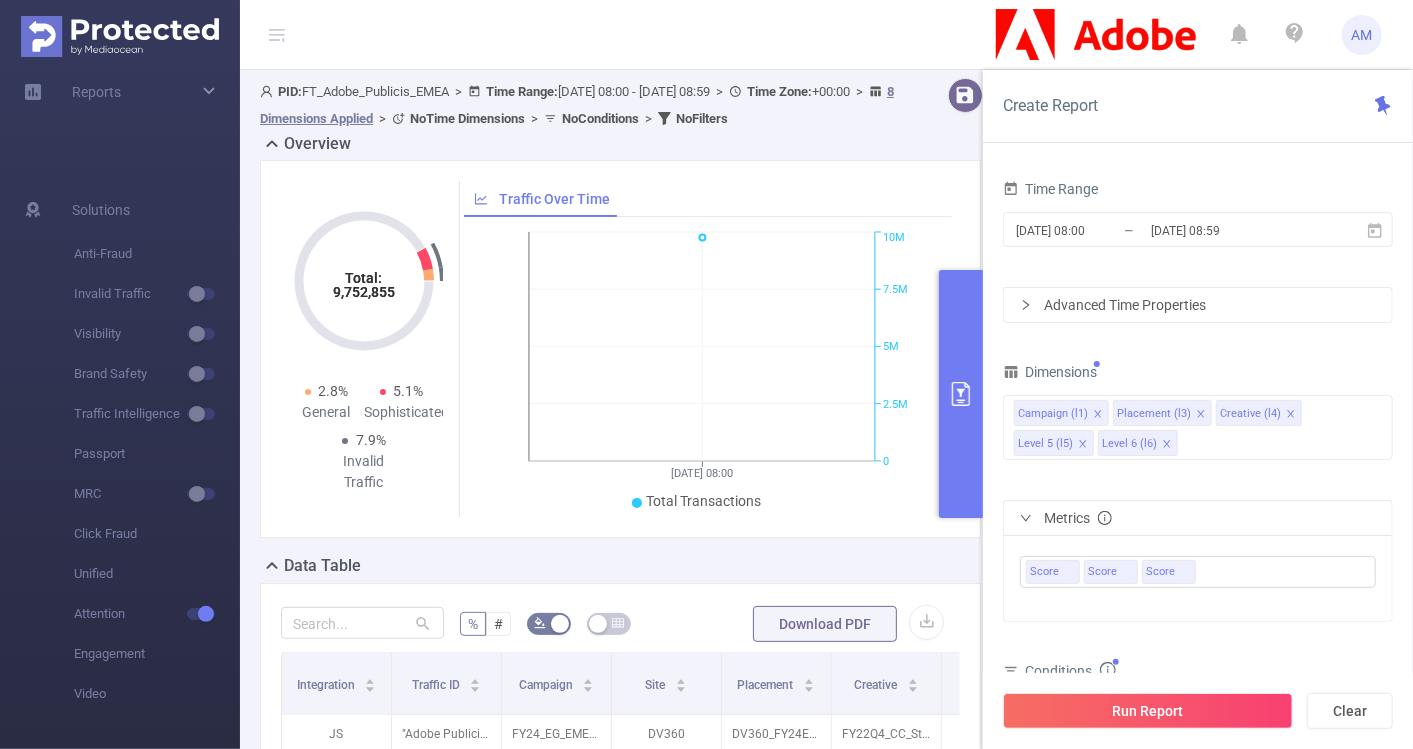 click 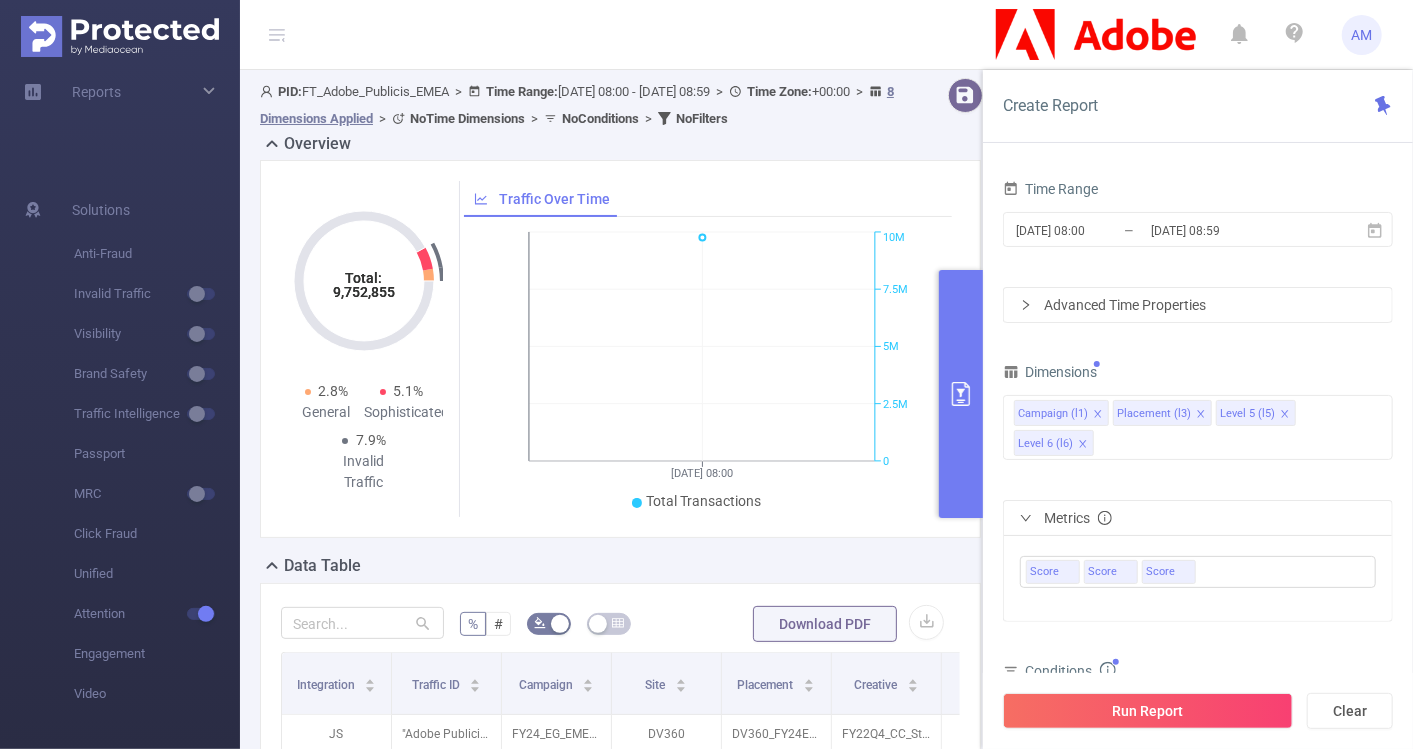 click 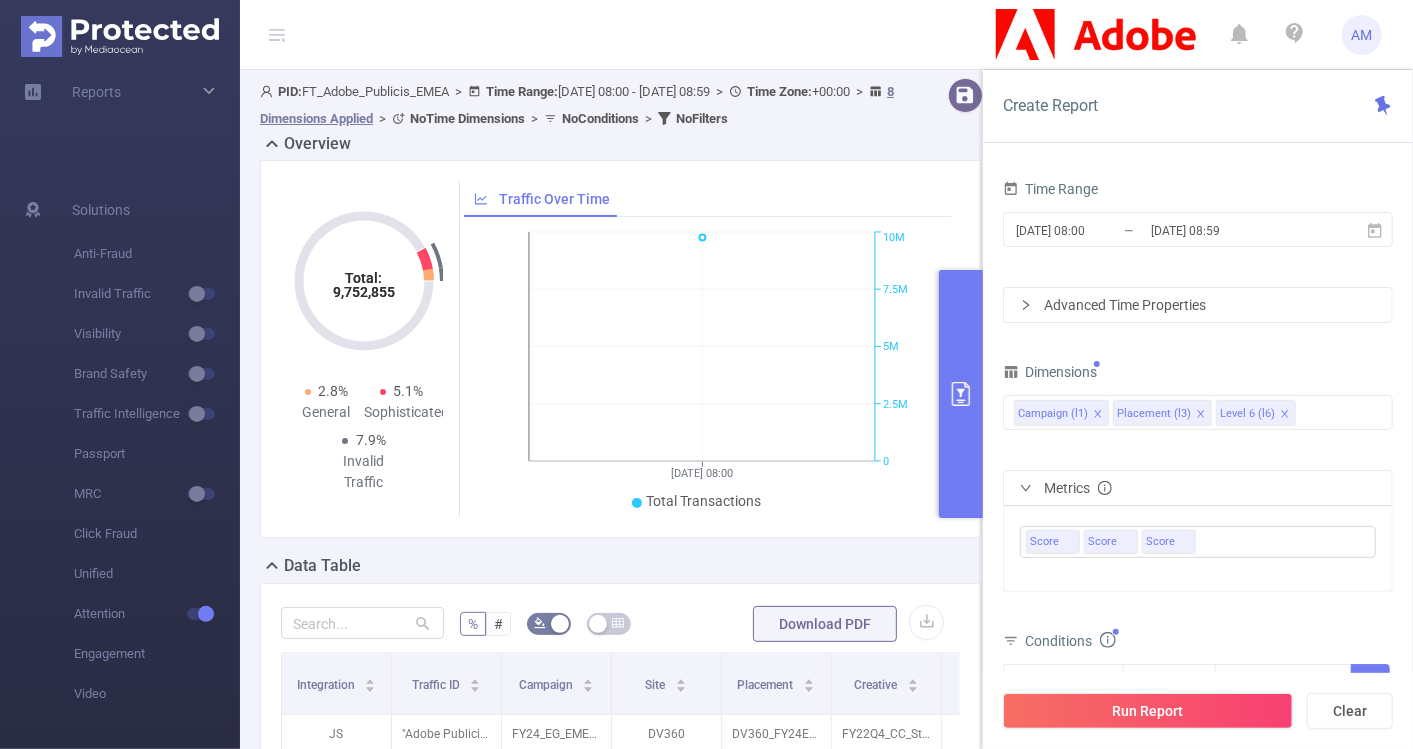 click on "Level 6 (l6)" at bounding box center [1256, 413] 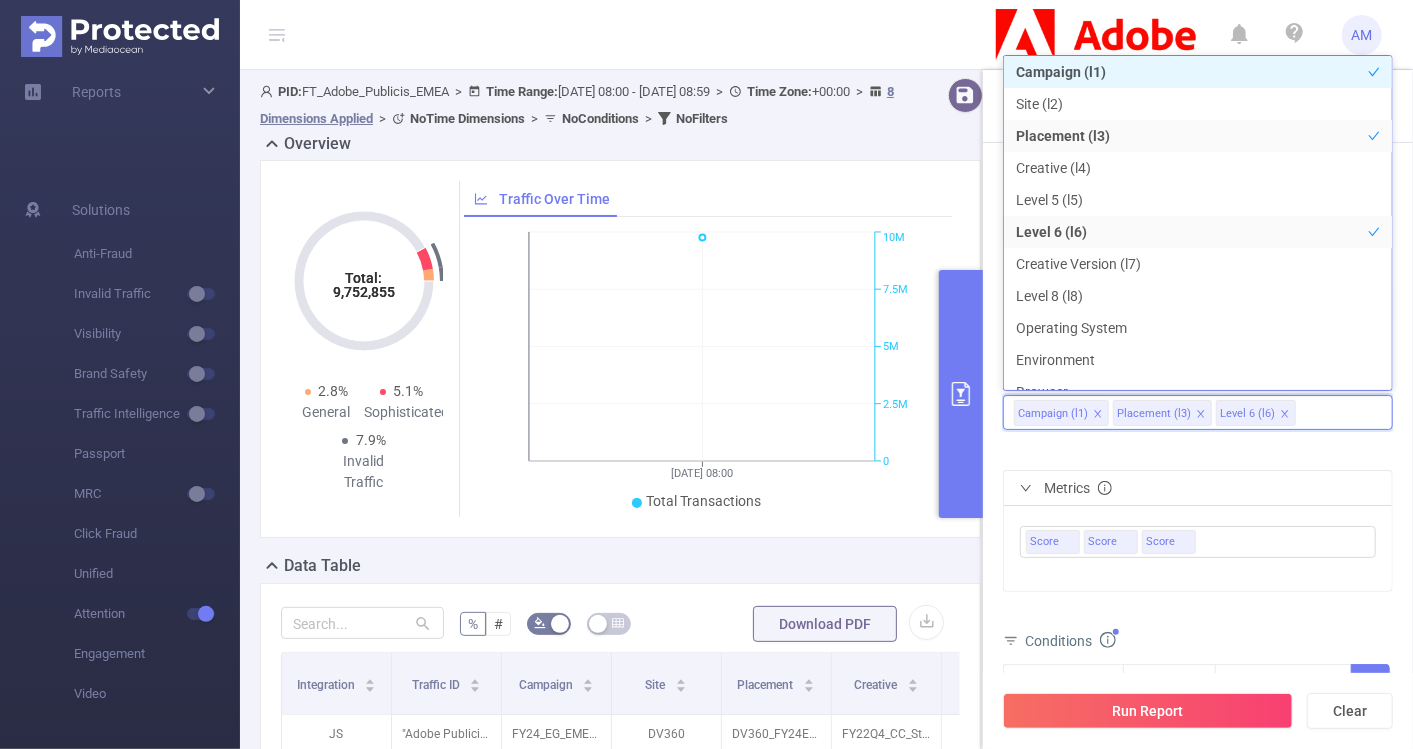 click 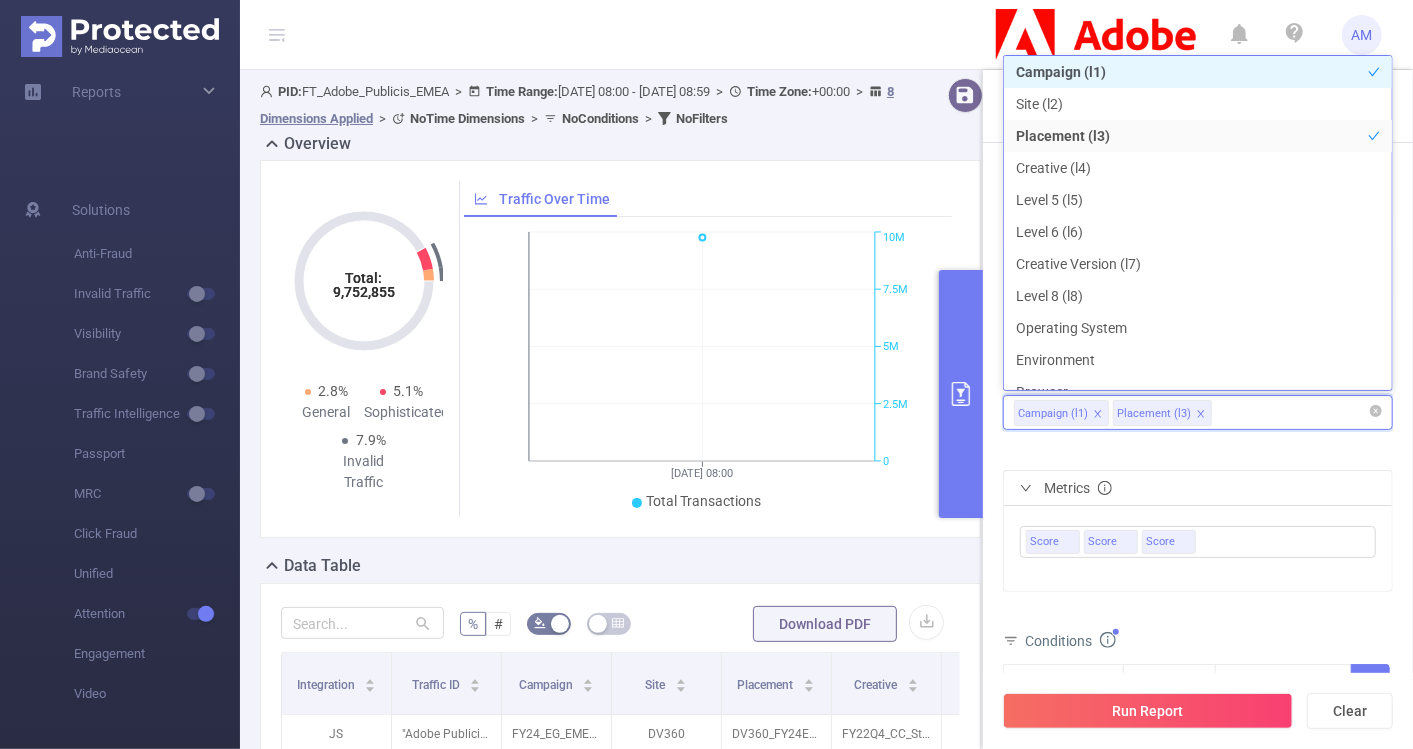 click on "Campaign (l1) Placement (l3)" at bounding box center [1198, 412] 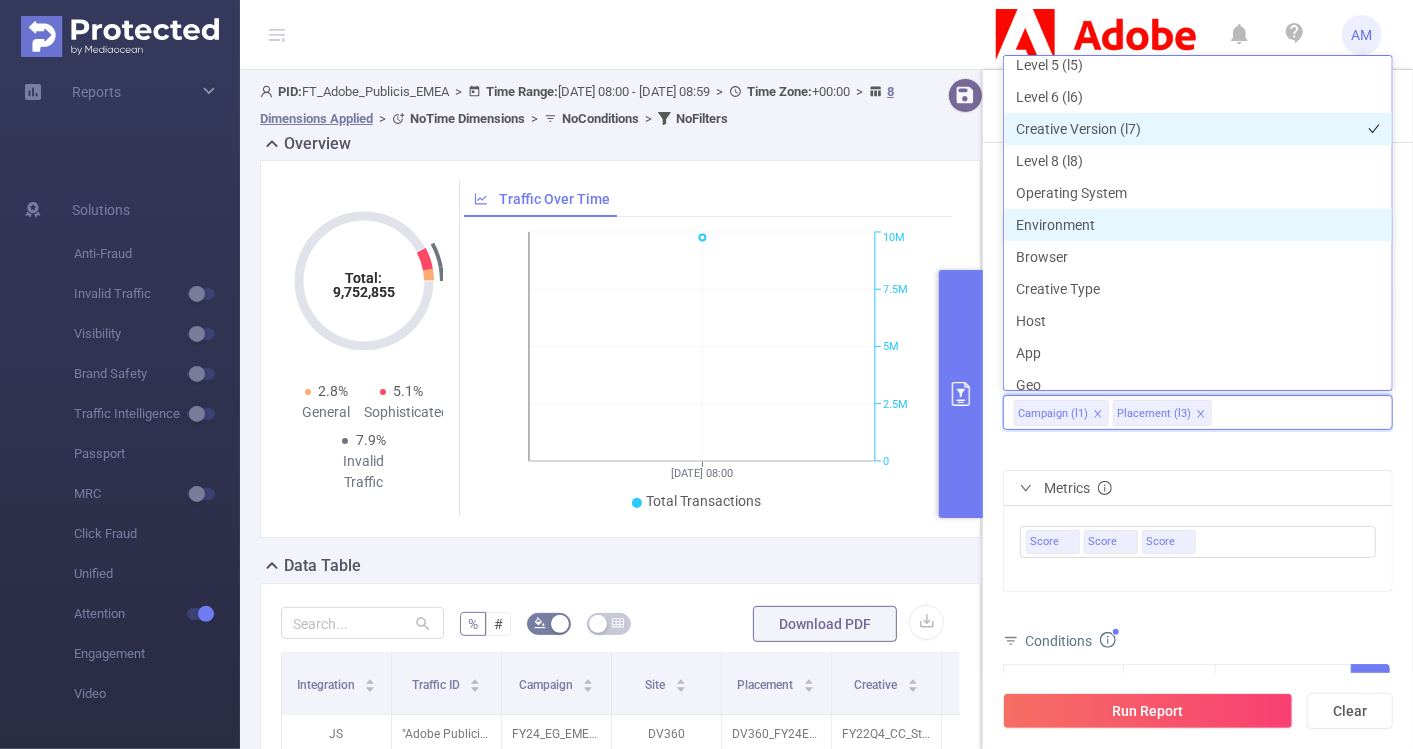 scroll, scrollTop: 217, scrollLeft: 0, axis: vertical 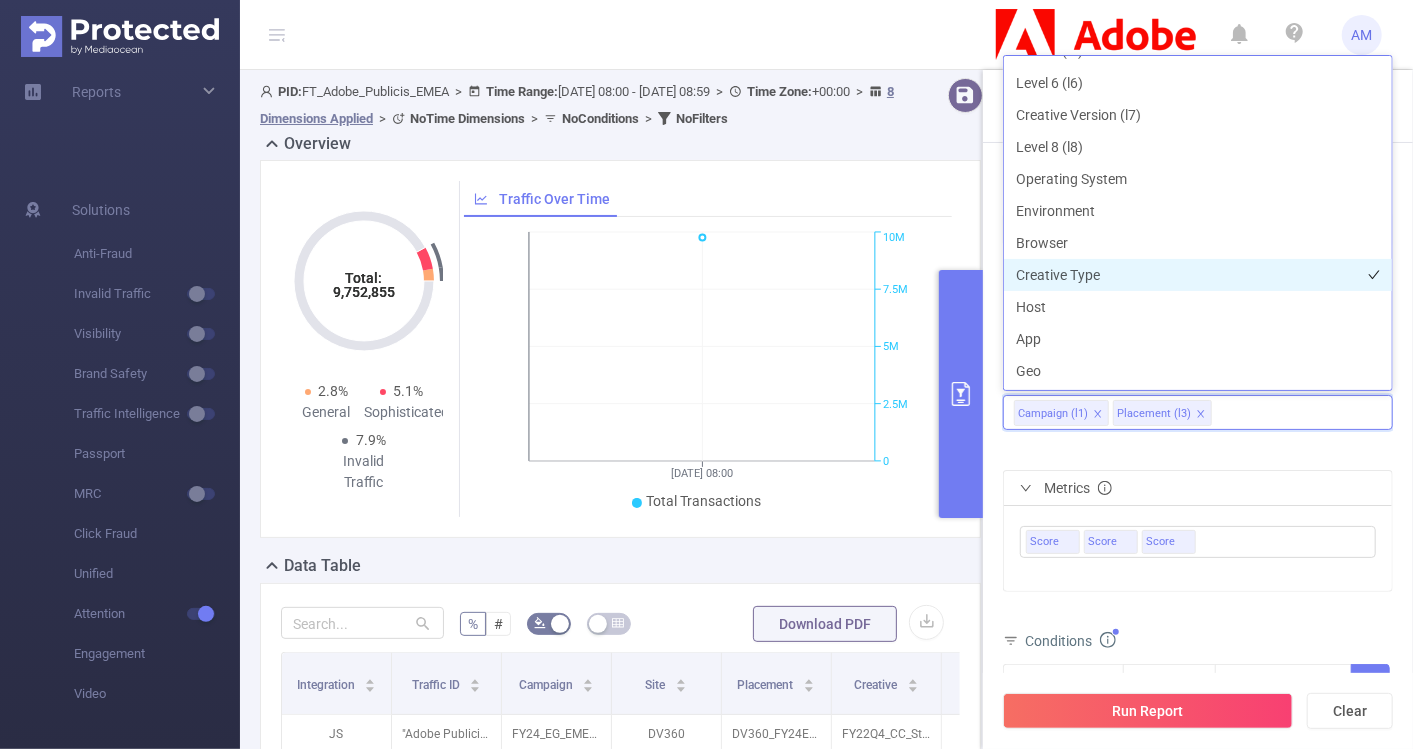 click on "Creative Type" at bounding box center (1198, 275) 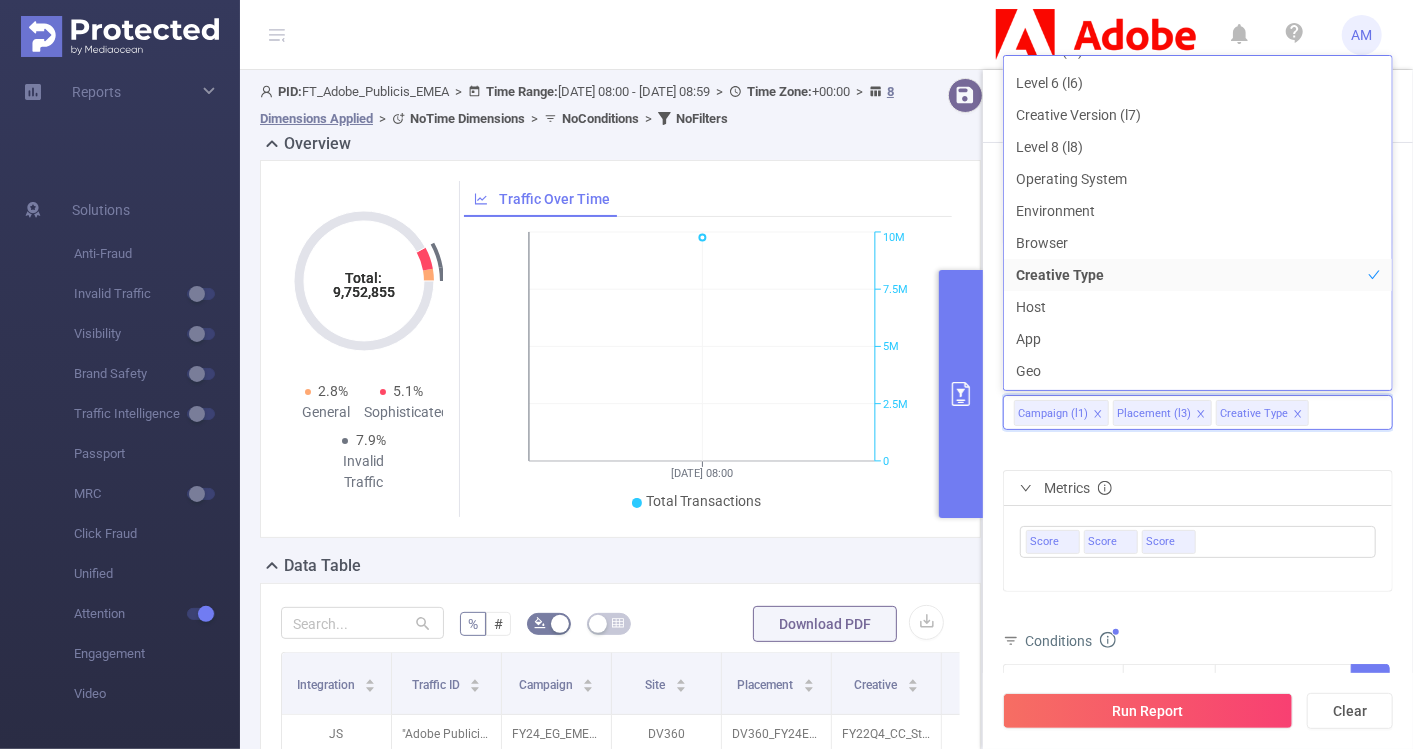 click on "Dimensions Campaign (l1) Placement (l3) Creative Type" at bounding box center (1198, 402) 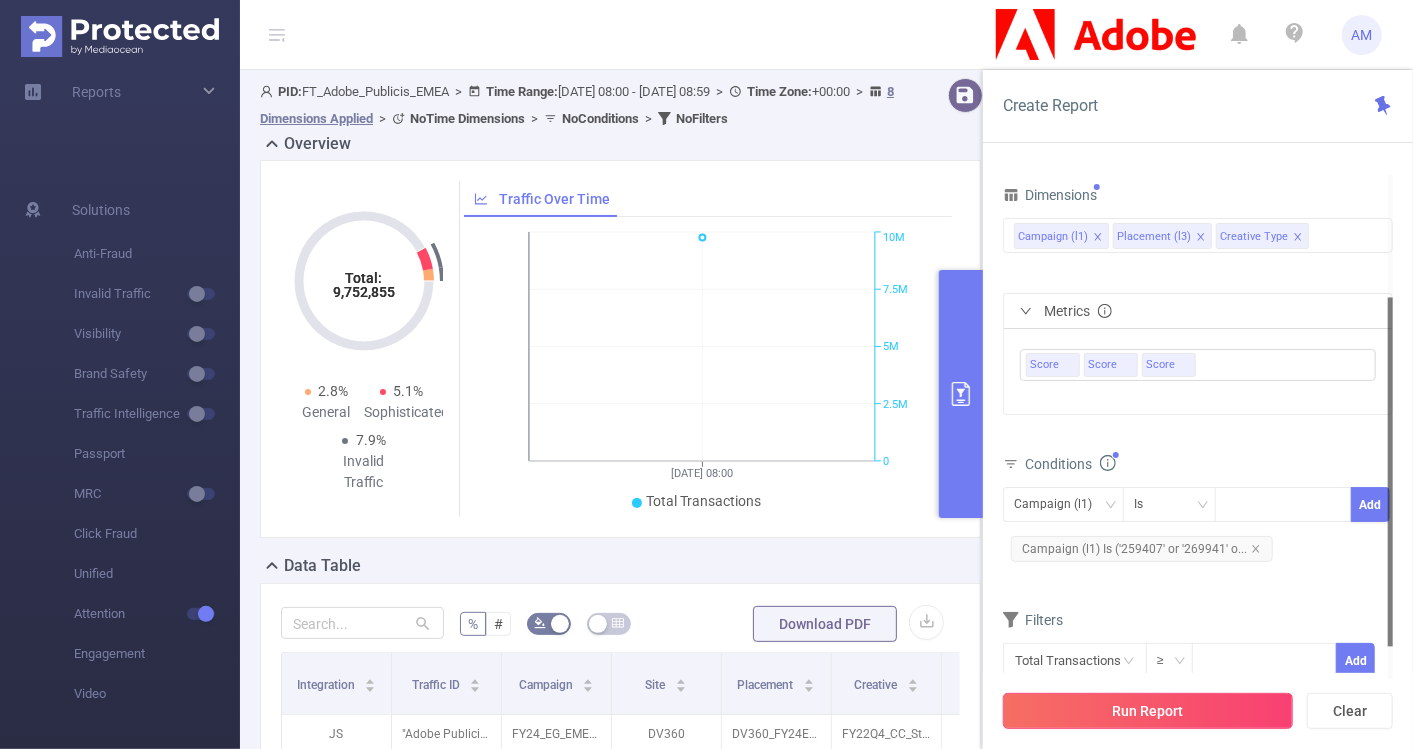 click on "Run Report" at bounding box center (1148, 711) 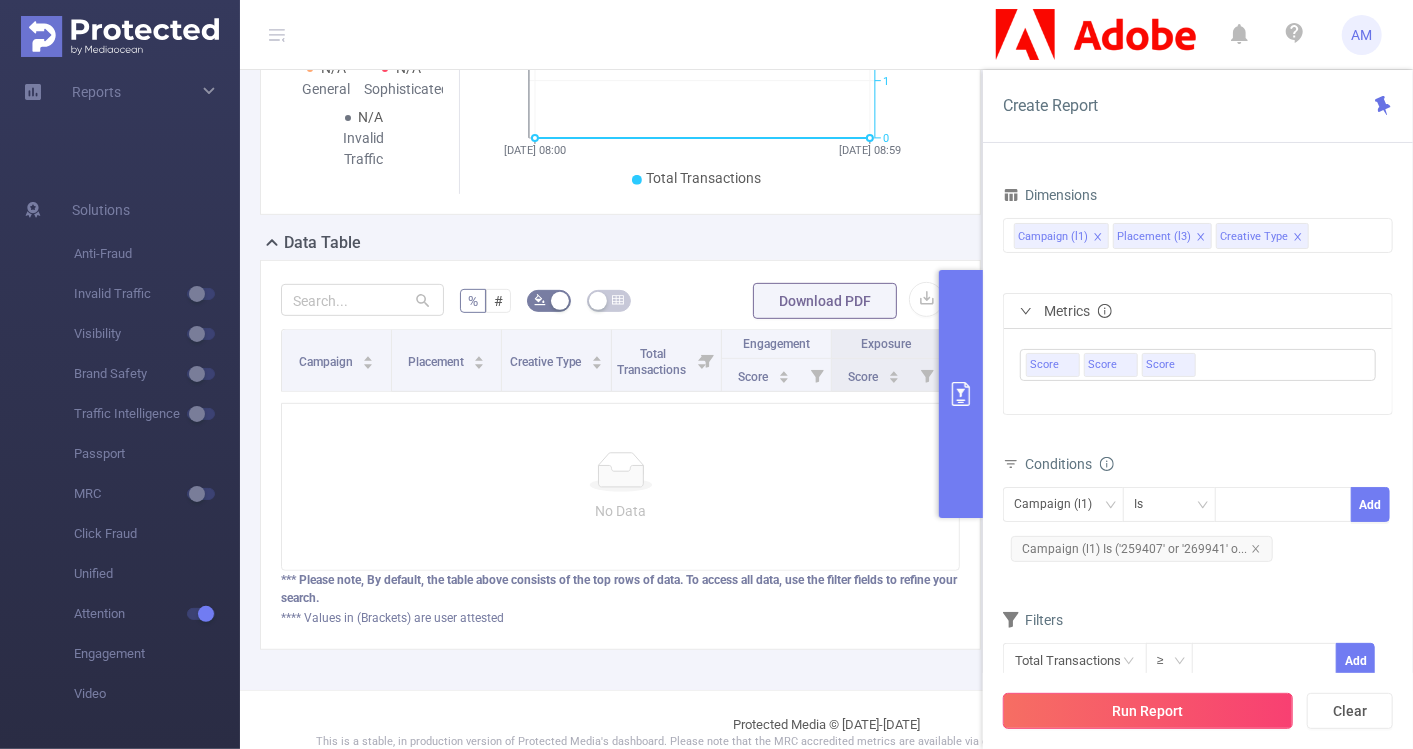 scroll, scrollTop: 351, scrollLeft: 0, axis: vertical 